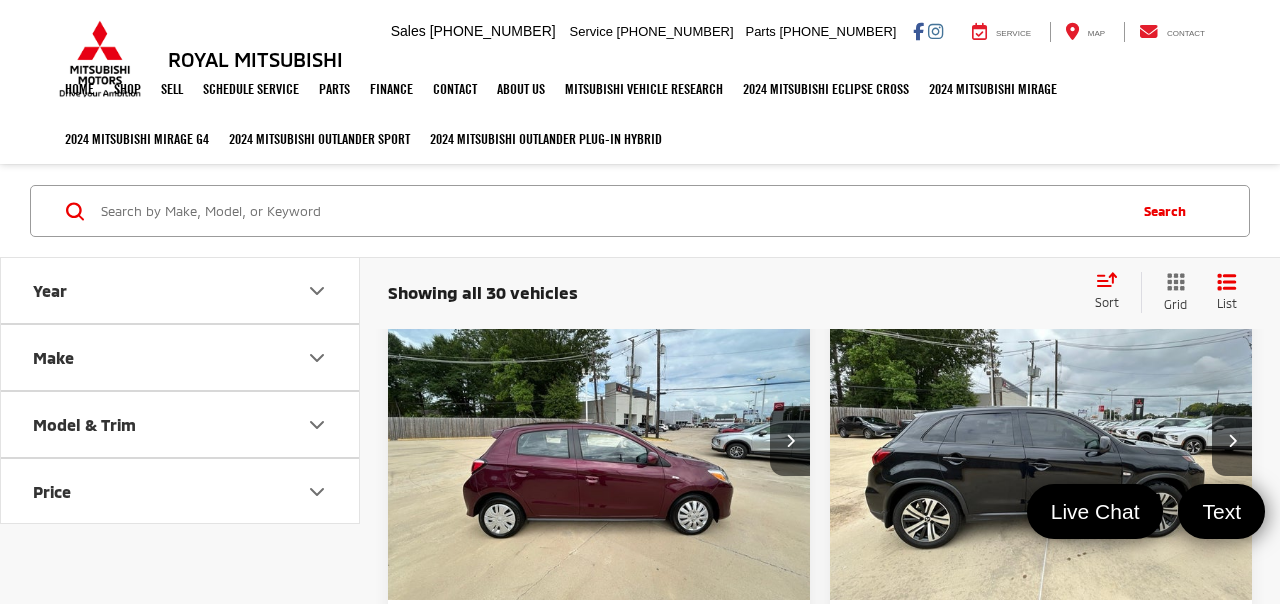 scroll, scrollTop: 687, scrollLeft: 0, axis: vertical 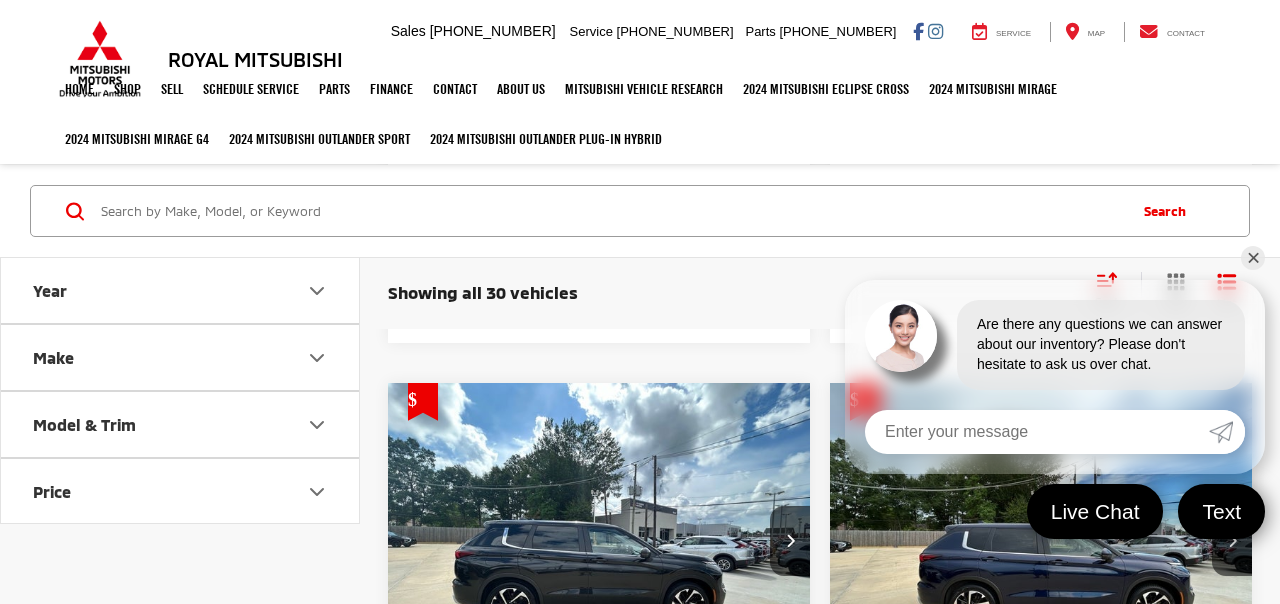 click at bounding box center (599, 542) 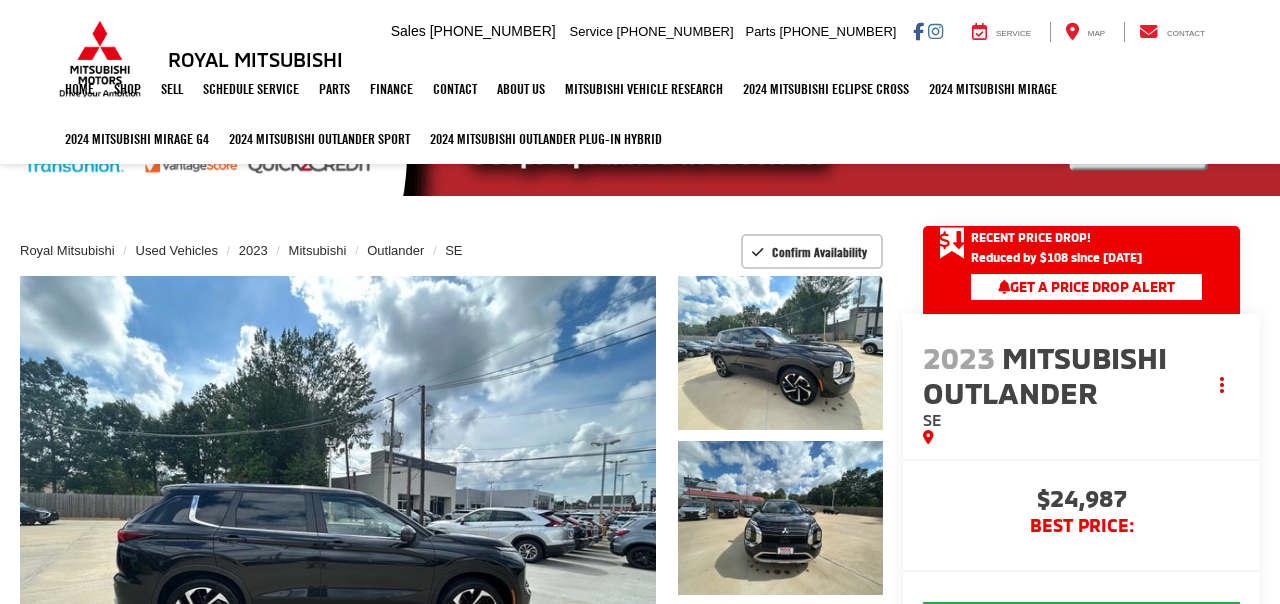 scroll, scrollTop: 0, scrollLeft: 0, axis: both 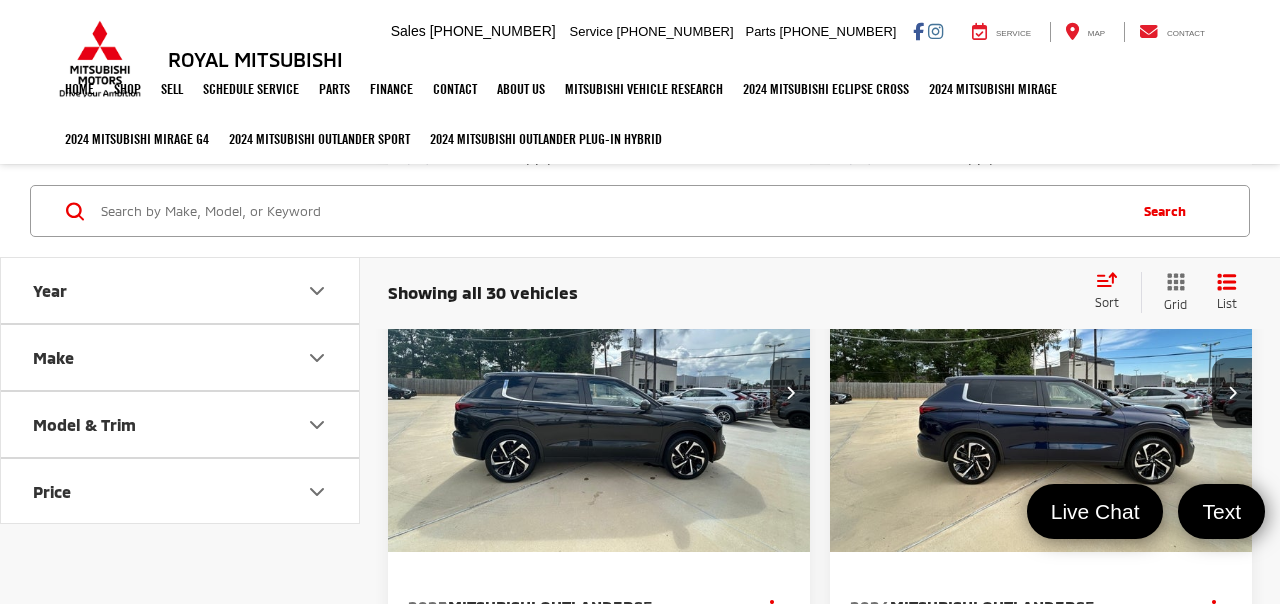 click at bounding box center [1041, 394] 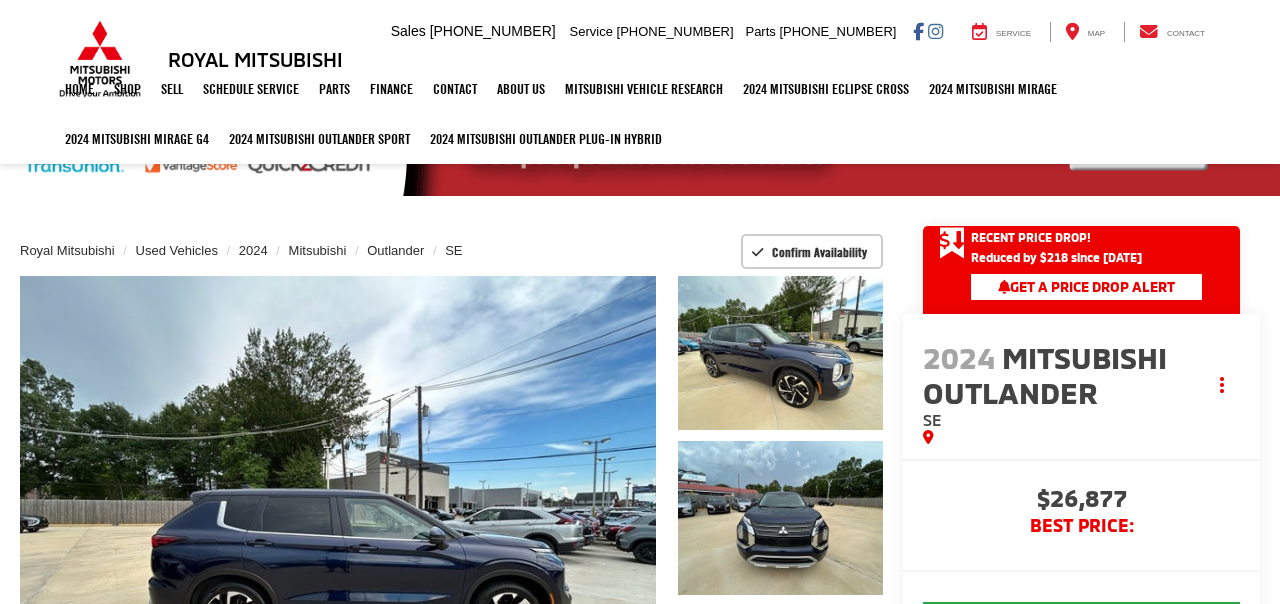 scroll, scrollTop: 0, scrollLeft: 0, axis: both 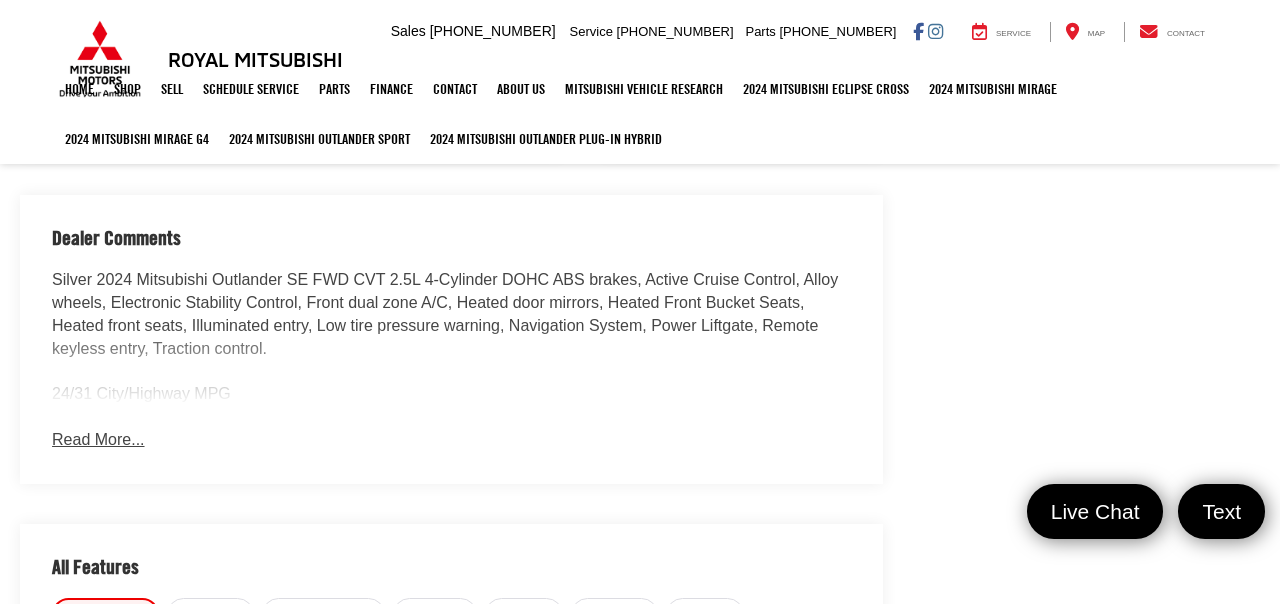 click on "Read More..." at bounding box center (98, 440) 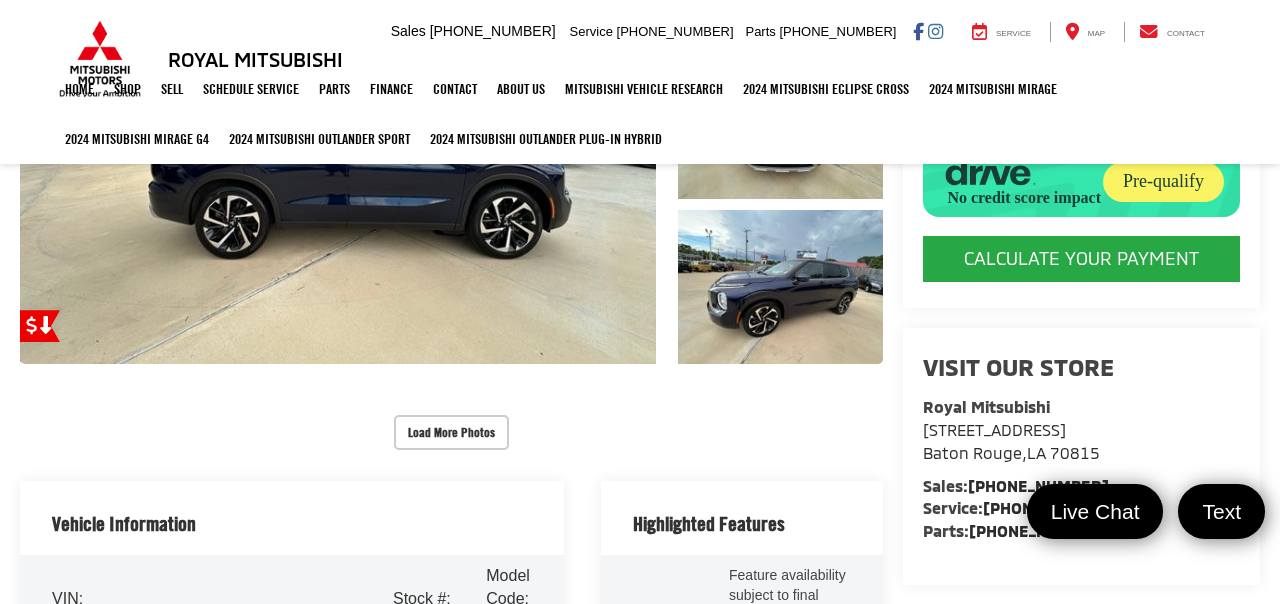 scroll, scrollTop: 389, scrollLeft: 0, axis: vertical 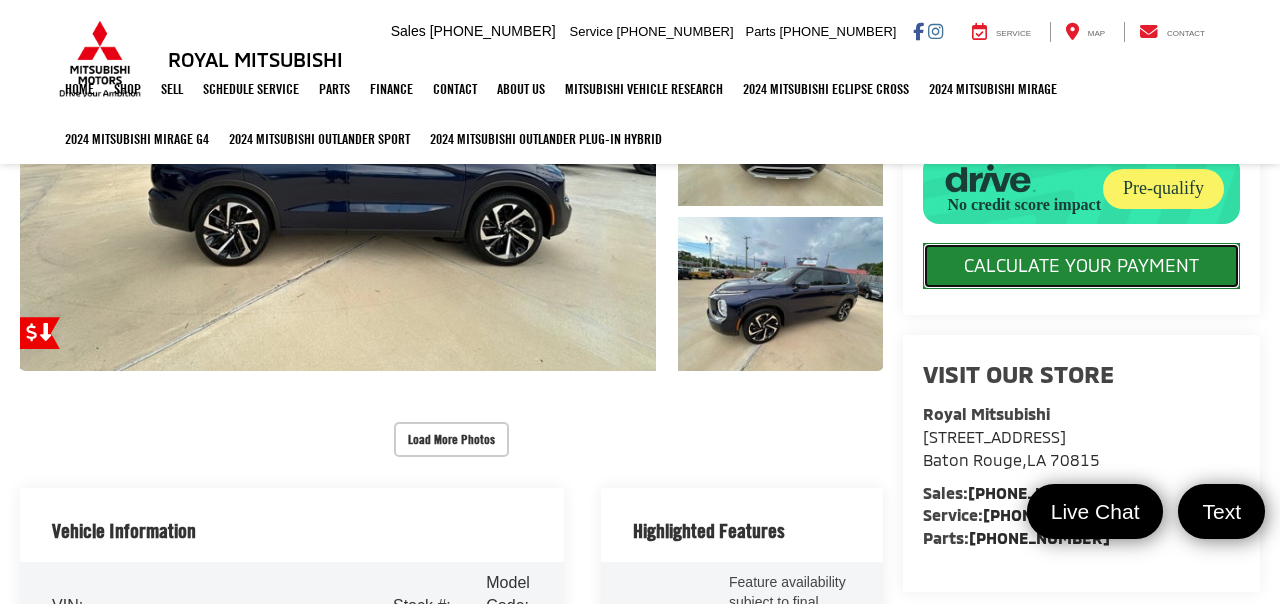 click on "CALCULATE YOUR PAYMENT" 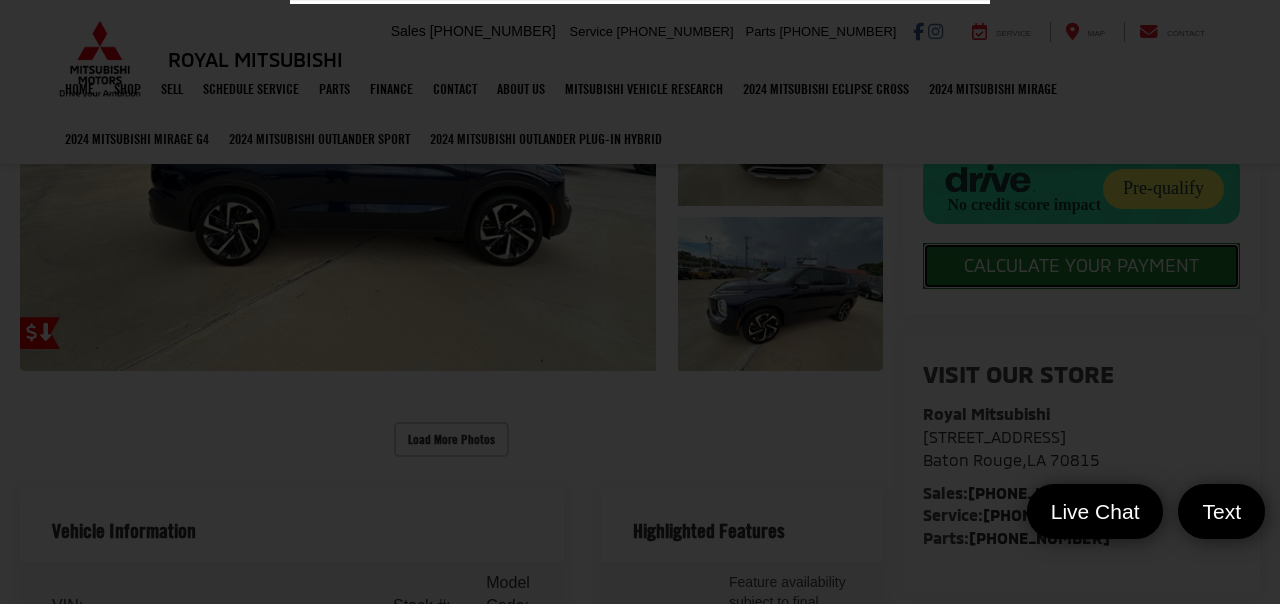 scroll, scrollTop: 4, scrollLeft: 0, axis: vertical 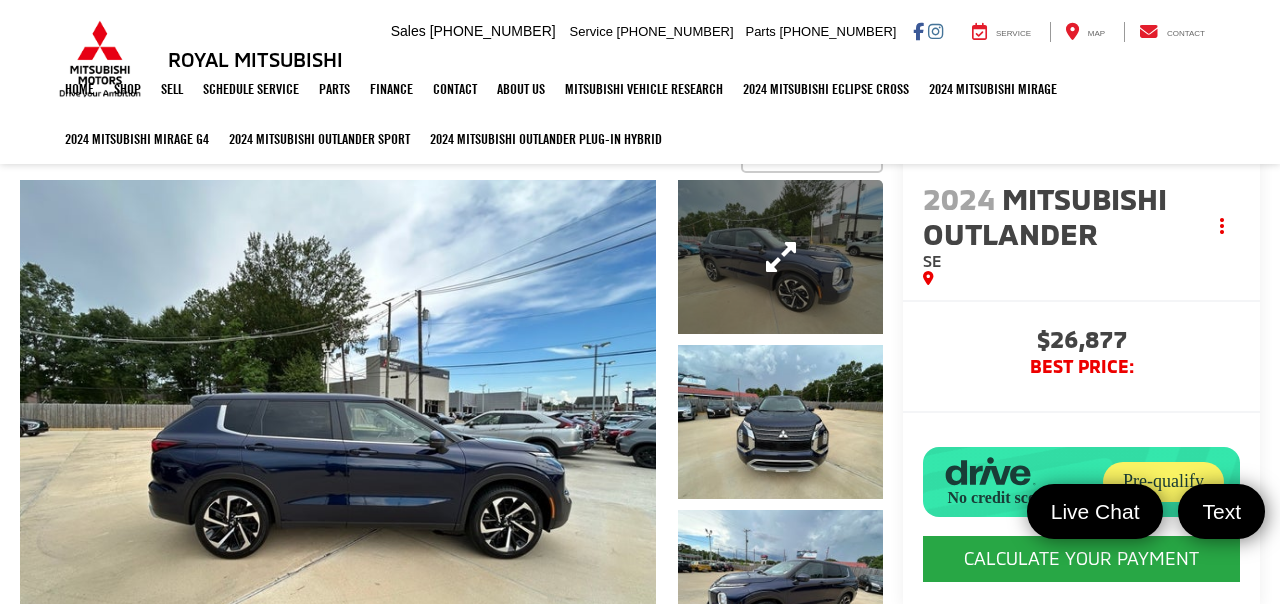 click at bounding box center [780, 257] 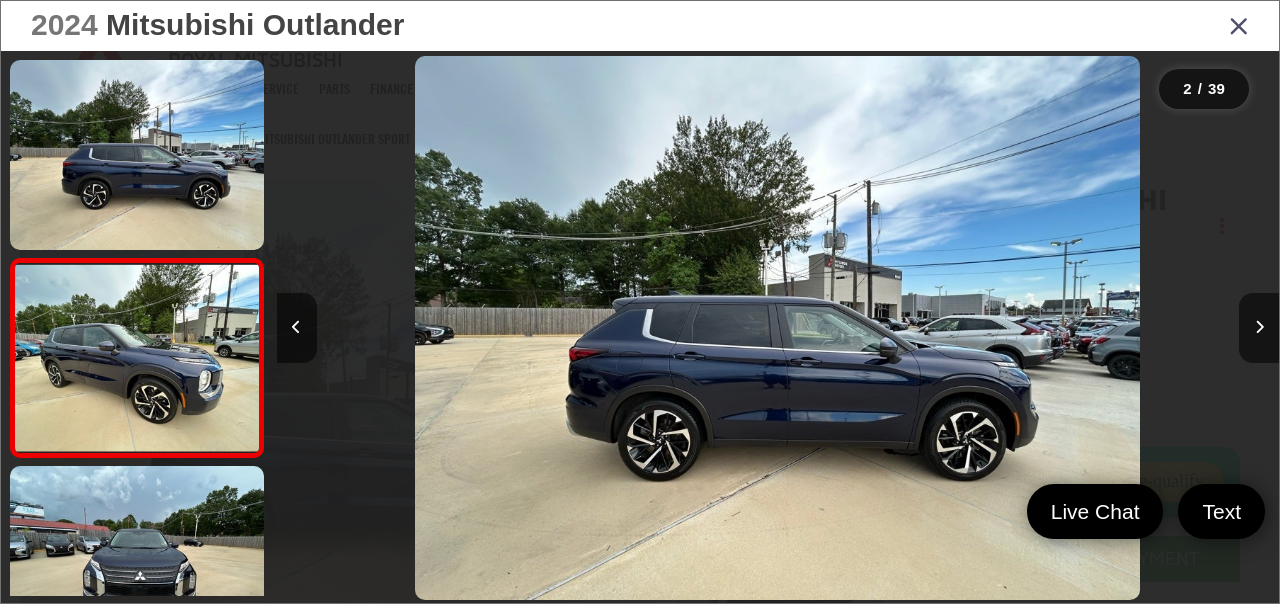 scroll, scrollTop: 0, scrollLeft: 66, axis: horizontal 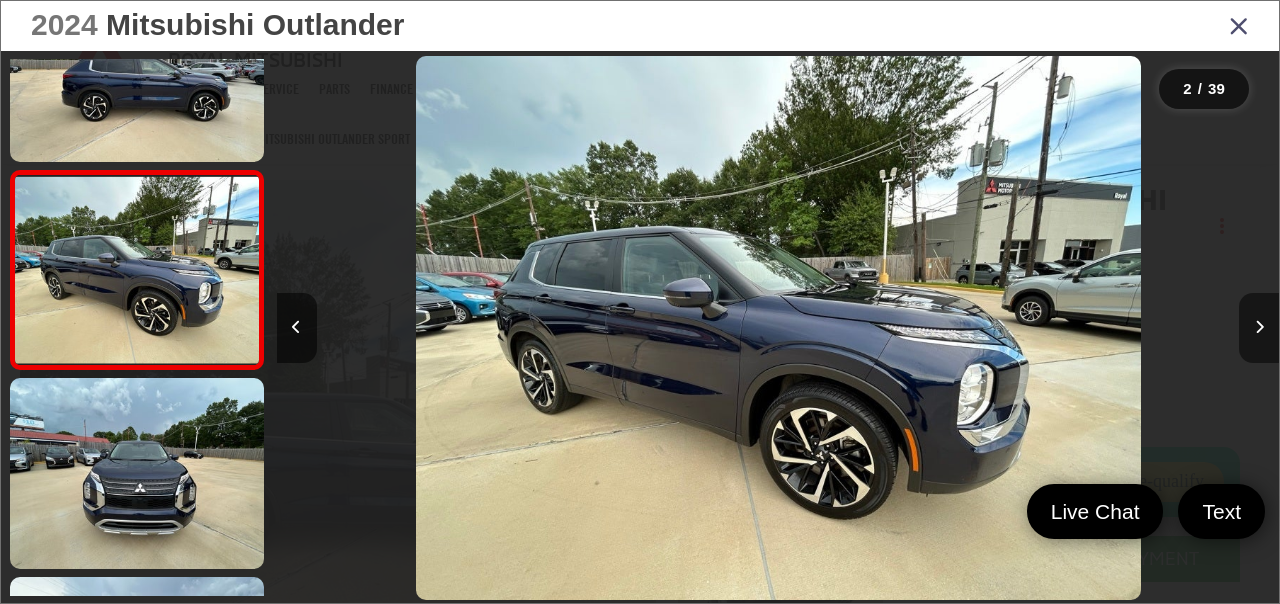 click at bounding box center (1259, 327) 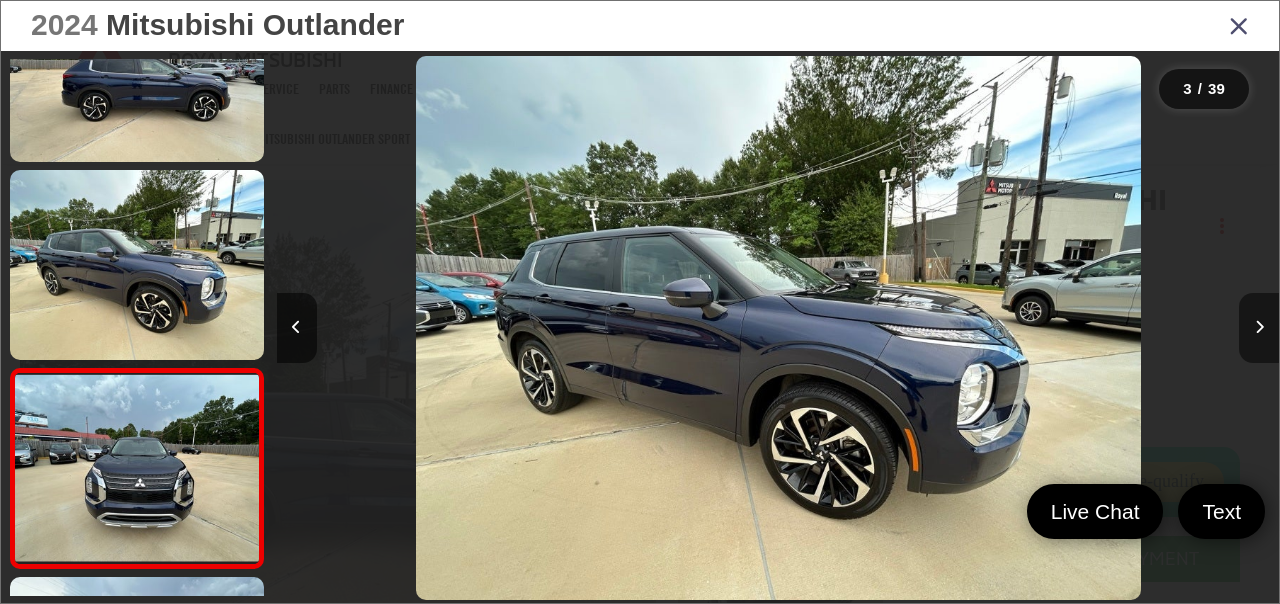 scroll, scrollTop: 0, scrollLeft: 1275, axis: horizontal 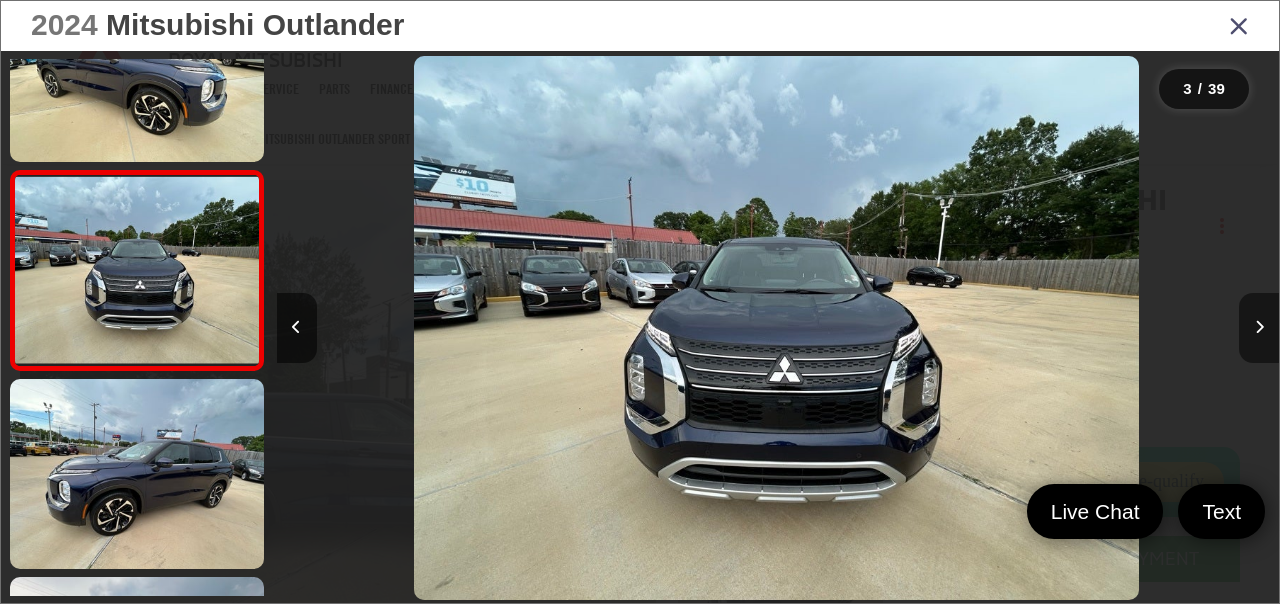click at bounding box center [1259, 327] 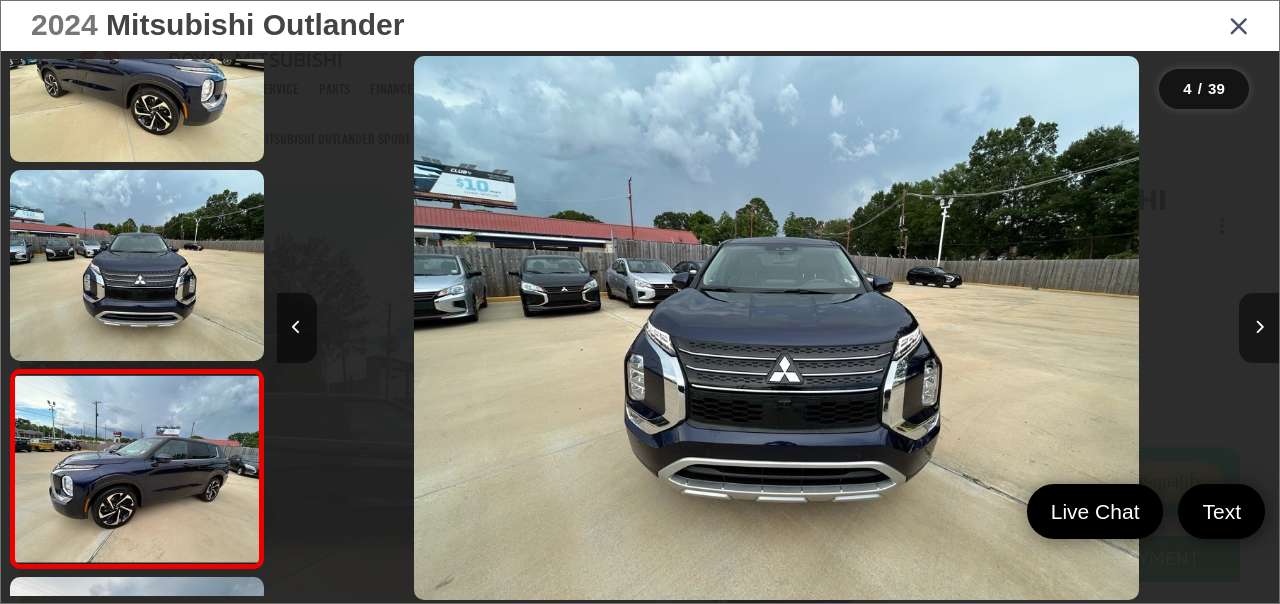scroll, scrollTop: 0, scrollLeft: 2206, axis: horizontal 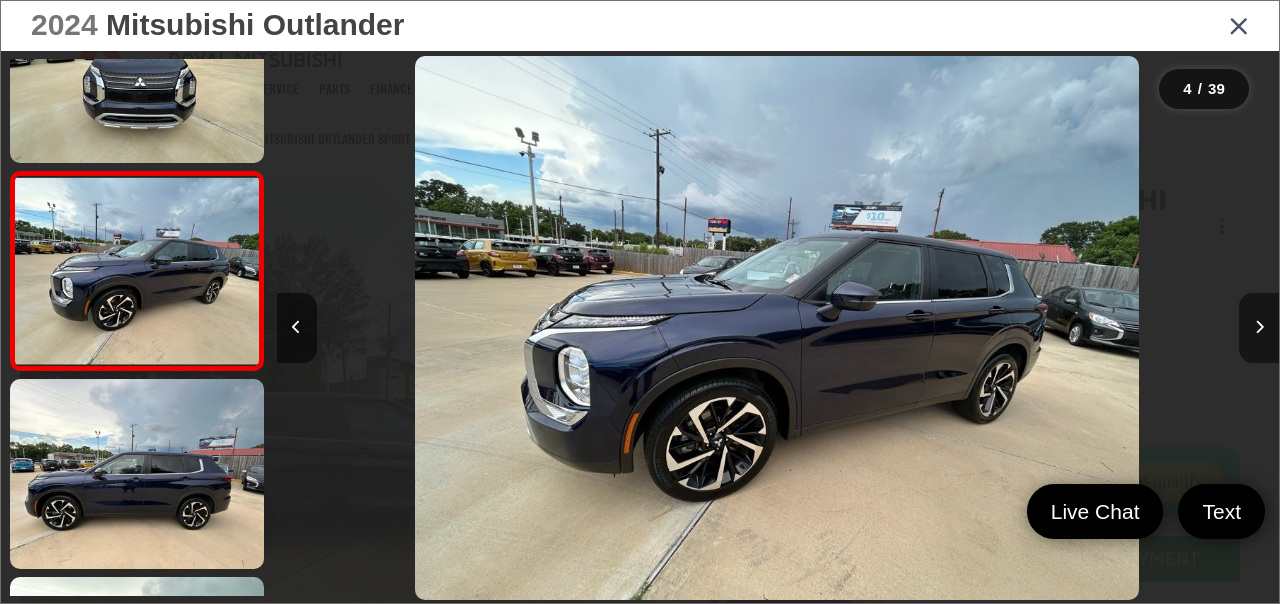 click at bounding box center [1259, 327] 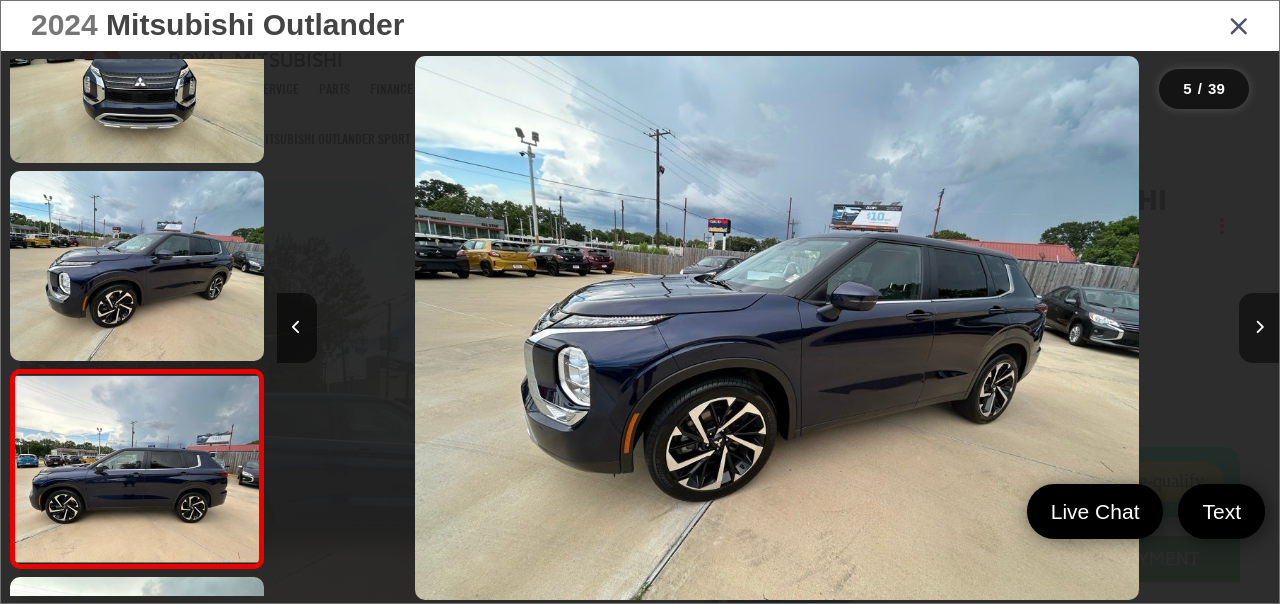 scroll, scrollTop: 0, scrollLeft: 3074, axis: horizontal 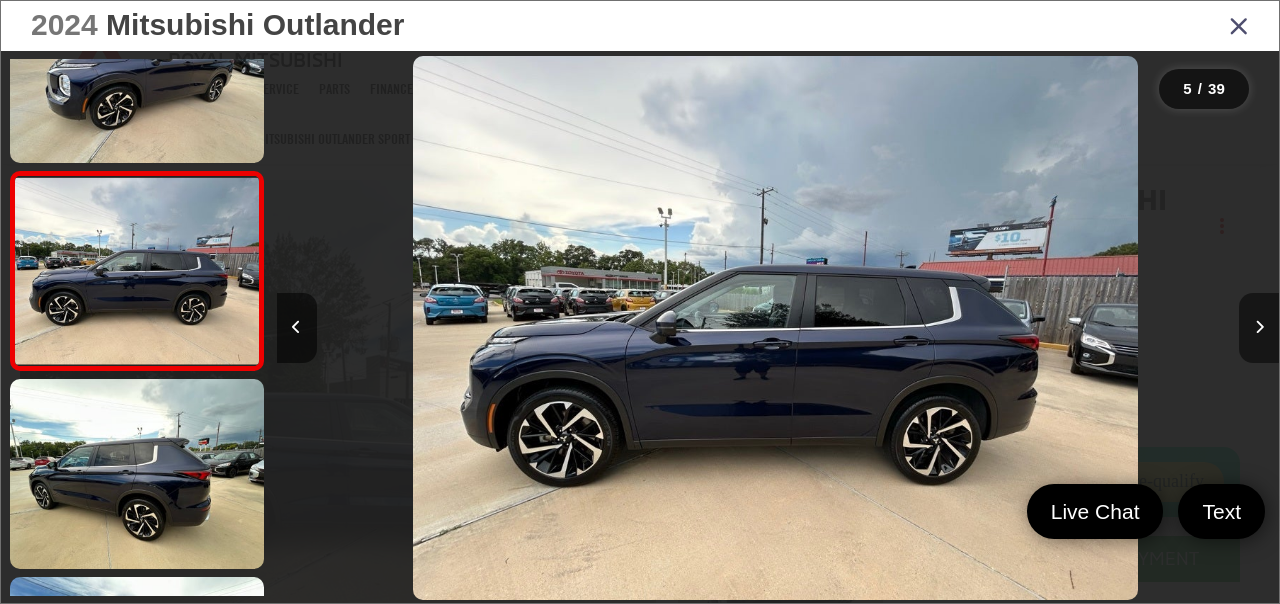 click at bounding box center (1259, 327) 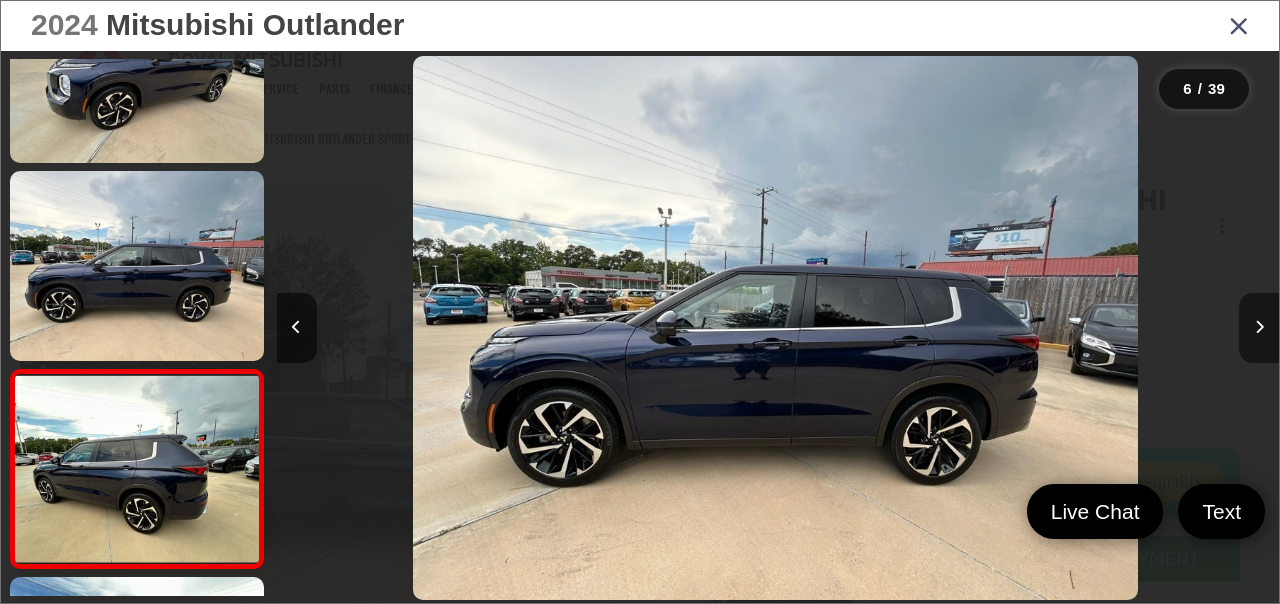 scroll, scrollTop: 0, scrollLeft: 4324, axis: horizontal 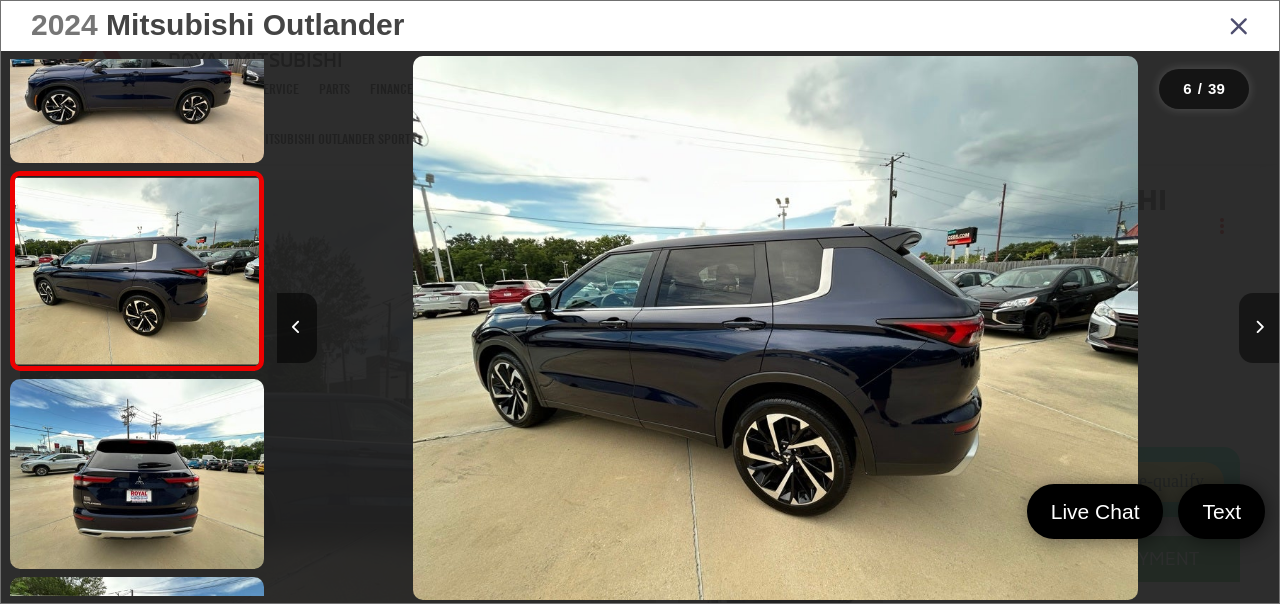 click at bounding box center (1259, 327) 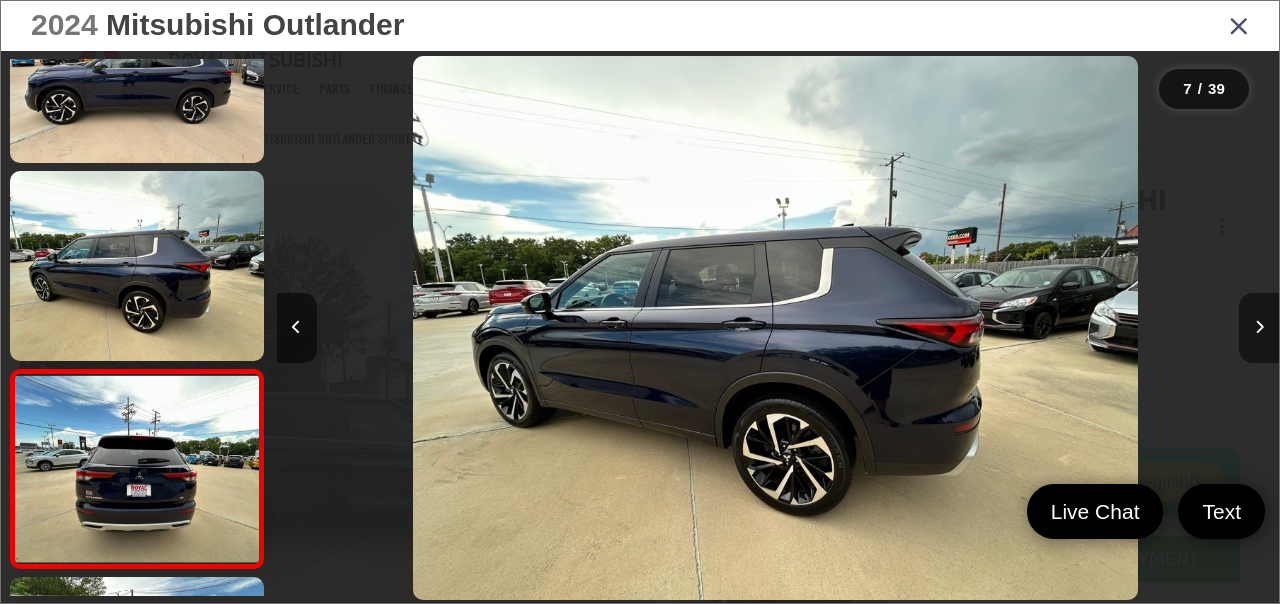 scroll, scrollTop: 0, scrollLeft: 5287, axis: horizontal 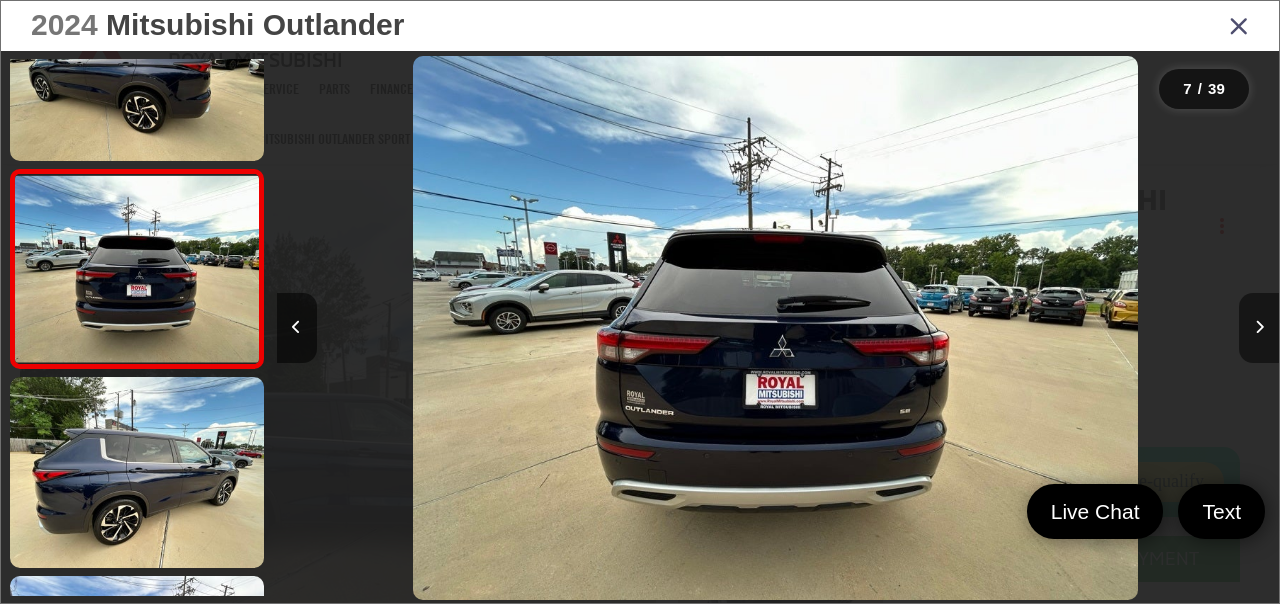 click at bounding box center (1259, 327) 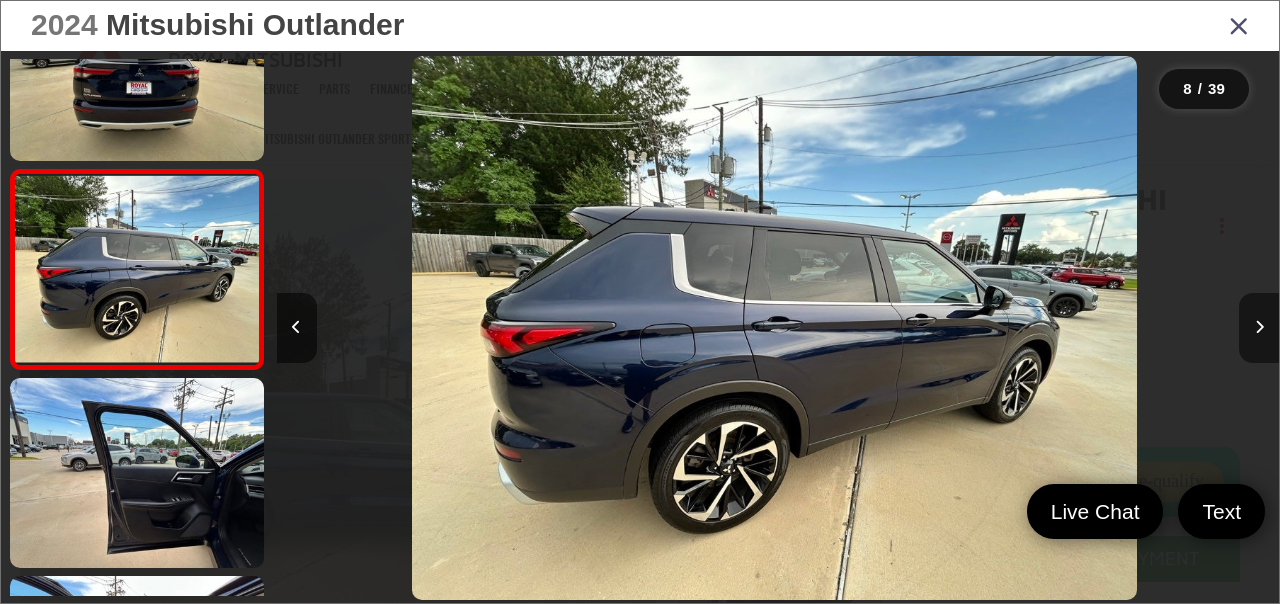 click at bounding box center [1259, 327] 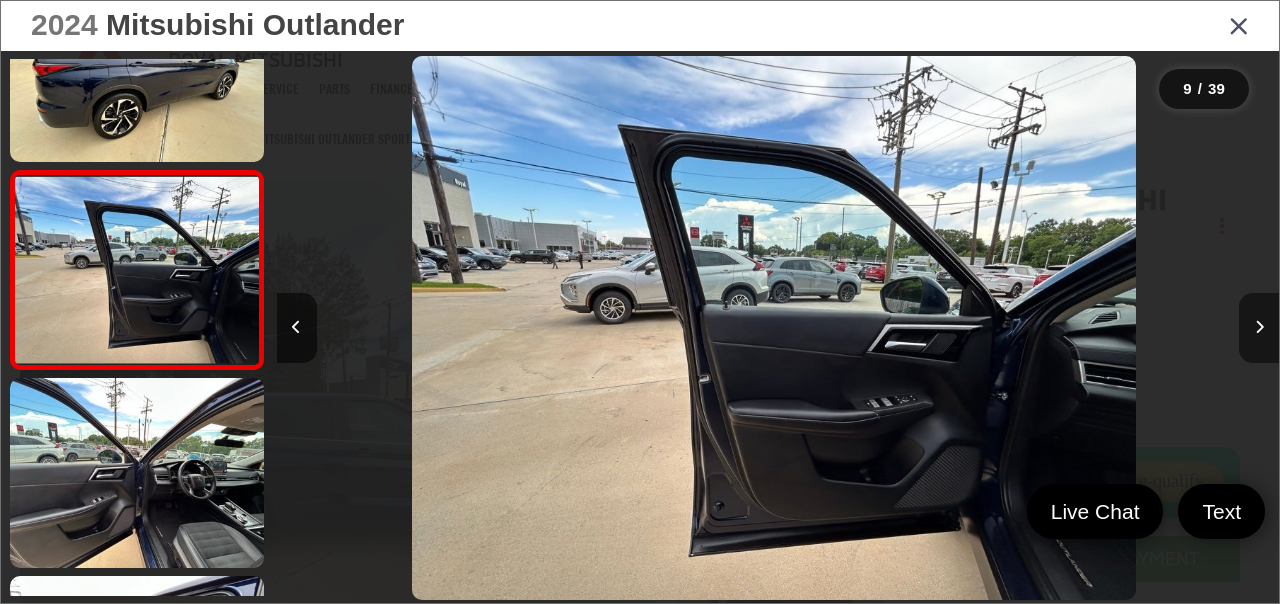 click at bounding box center (1259, 327) 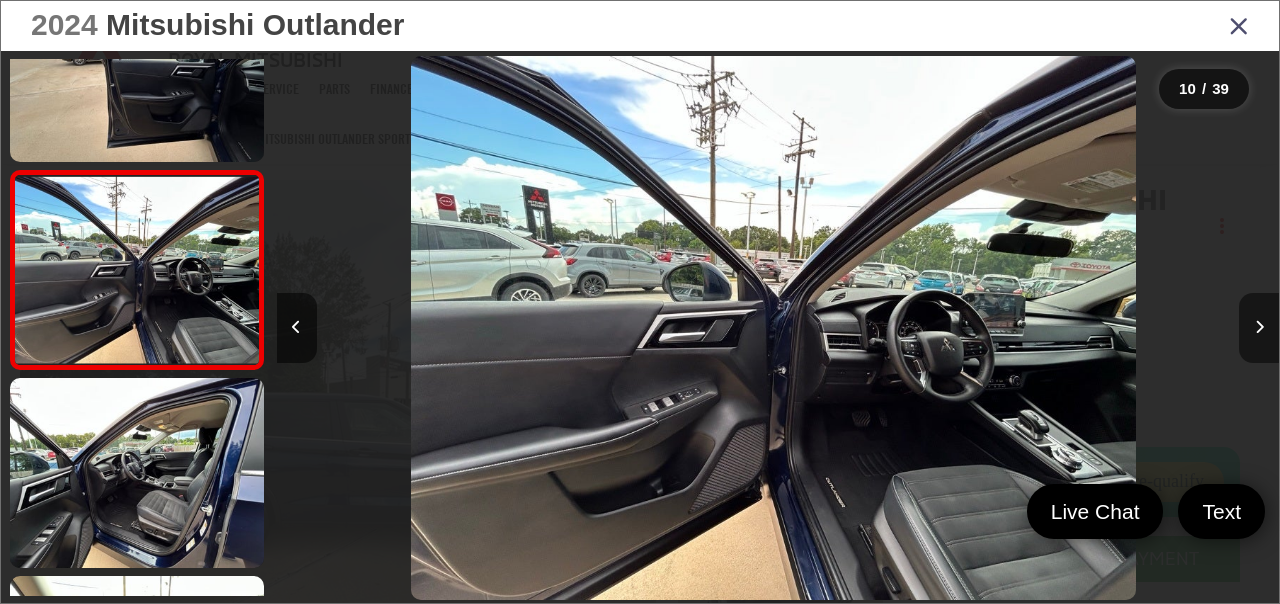 click at bounding box center (1259, 327) 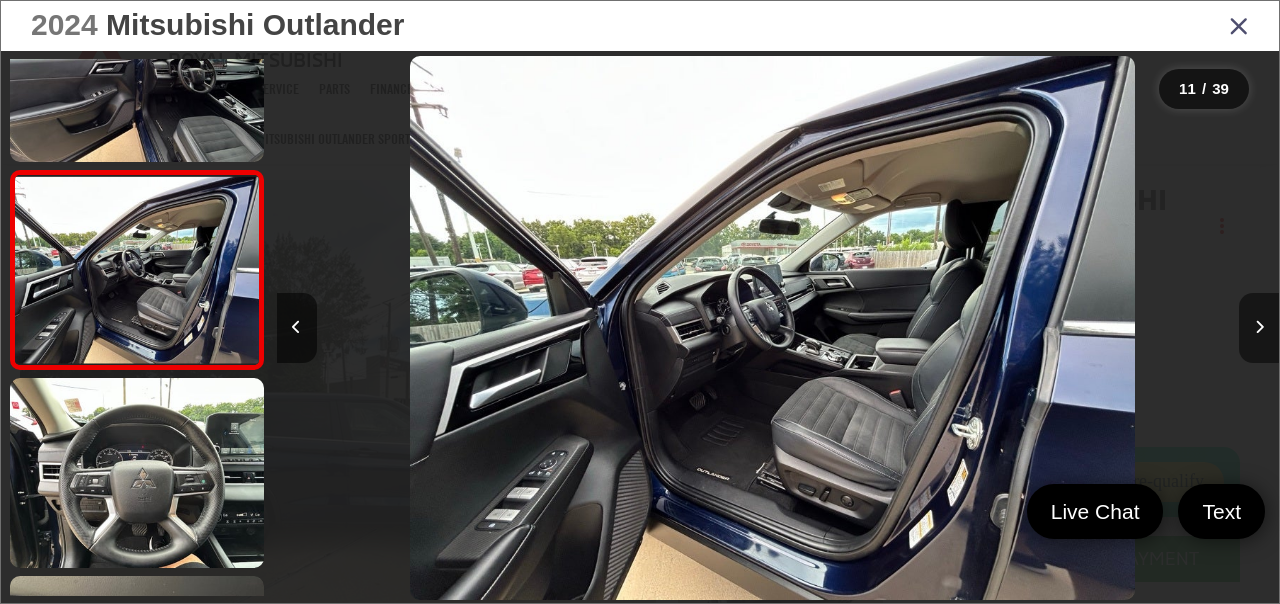 click at bounding box center [1259, 327] 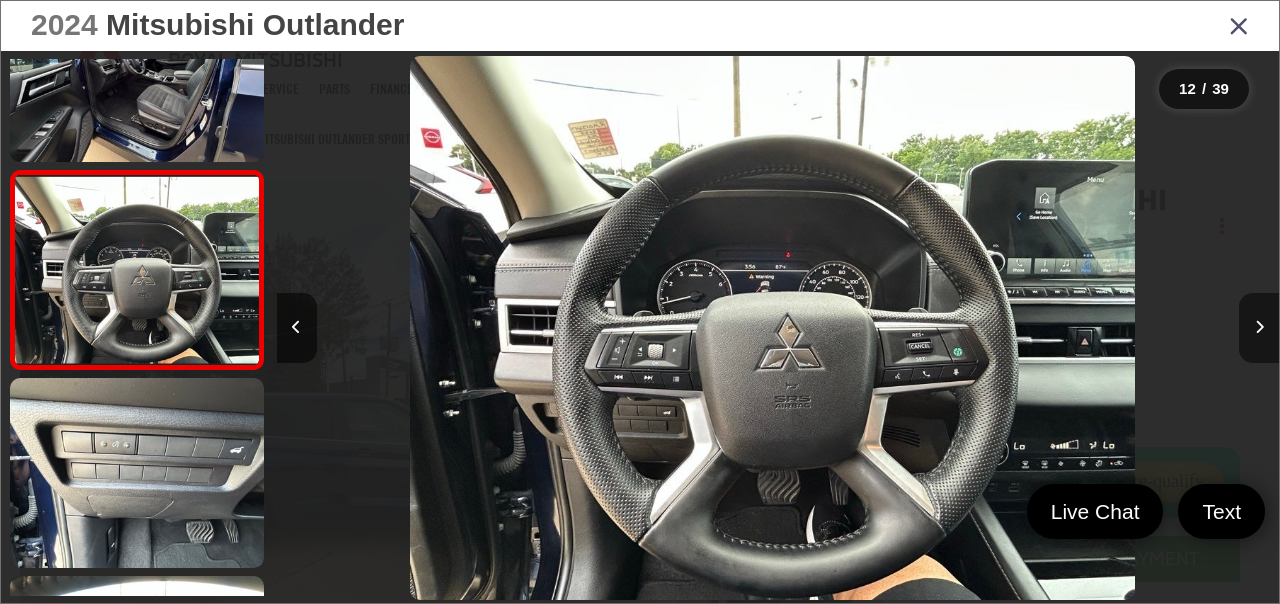 click at bounding box center [1259, 327] 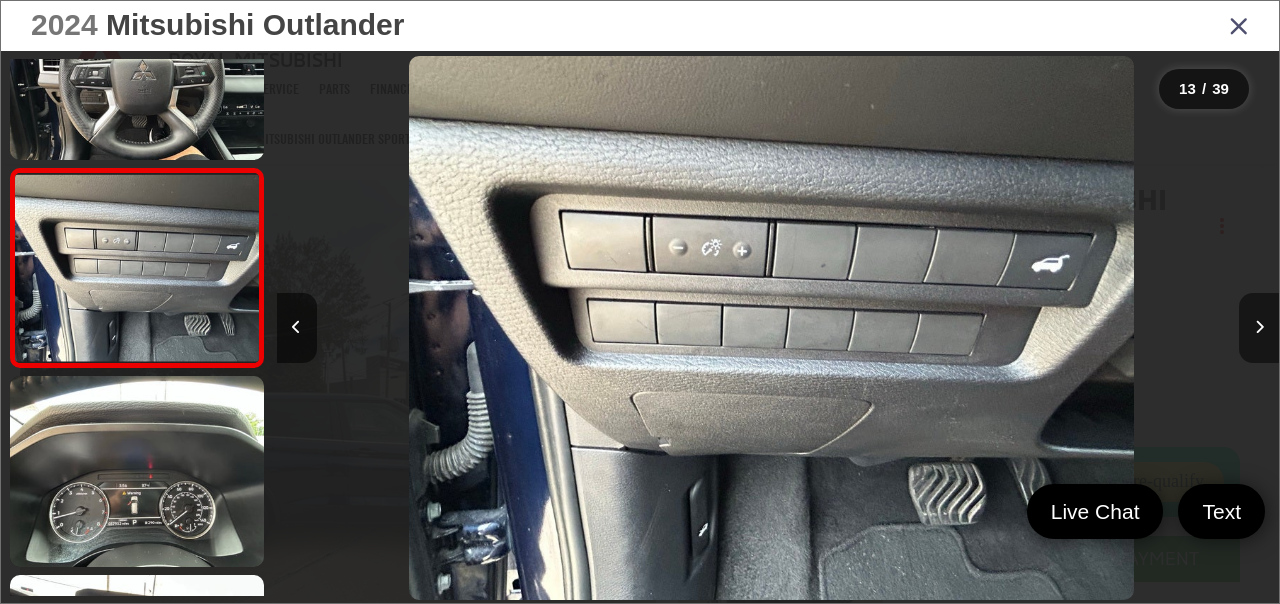 click at bounding box center (1259, 327) 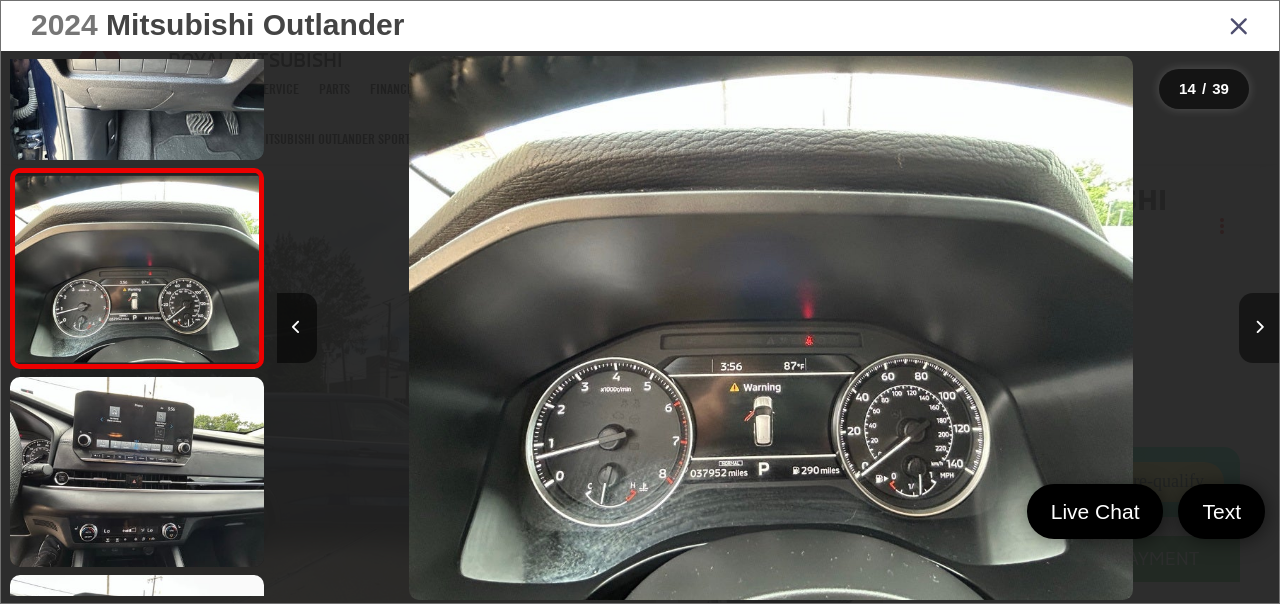 click at bounding box center [1259, 327] 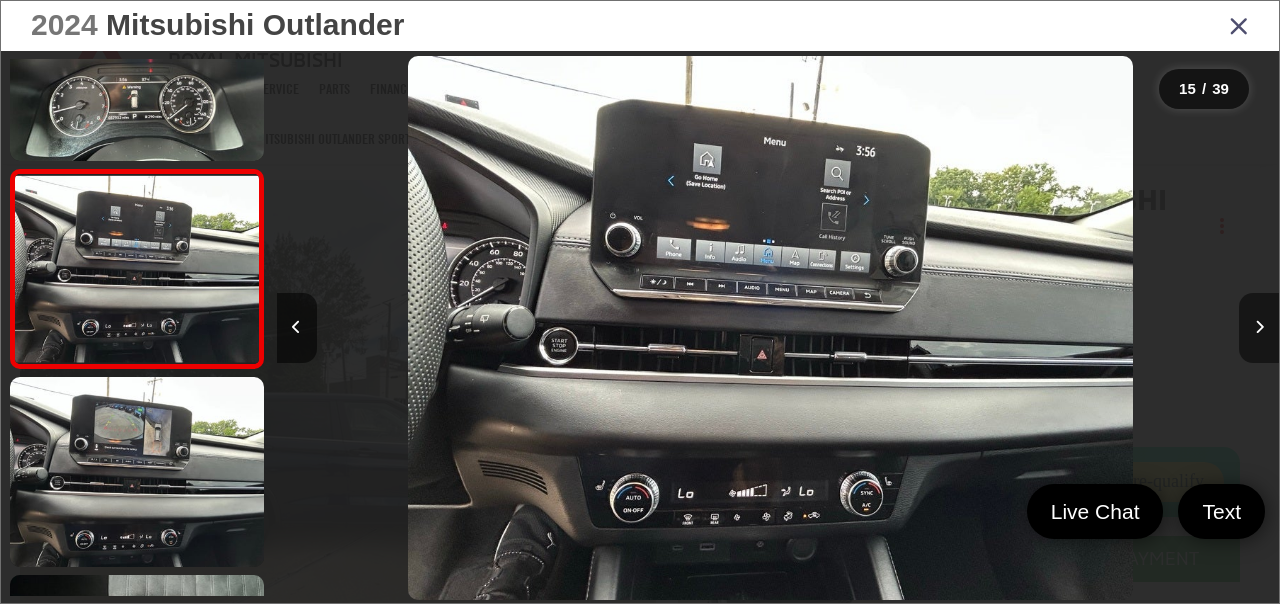 click at bounding box center (1259, 327) 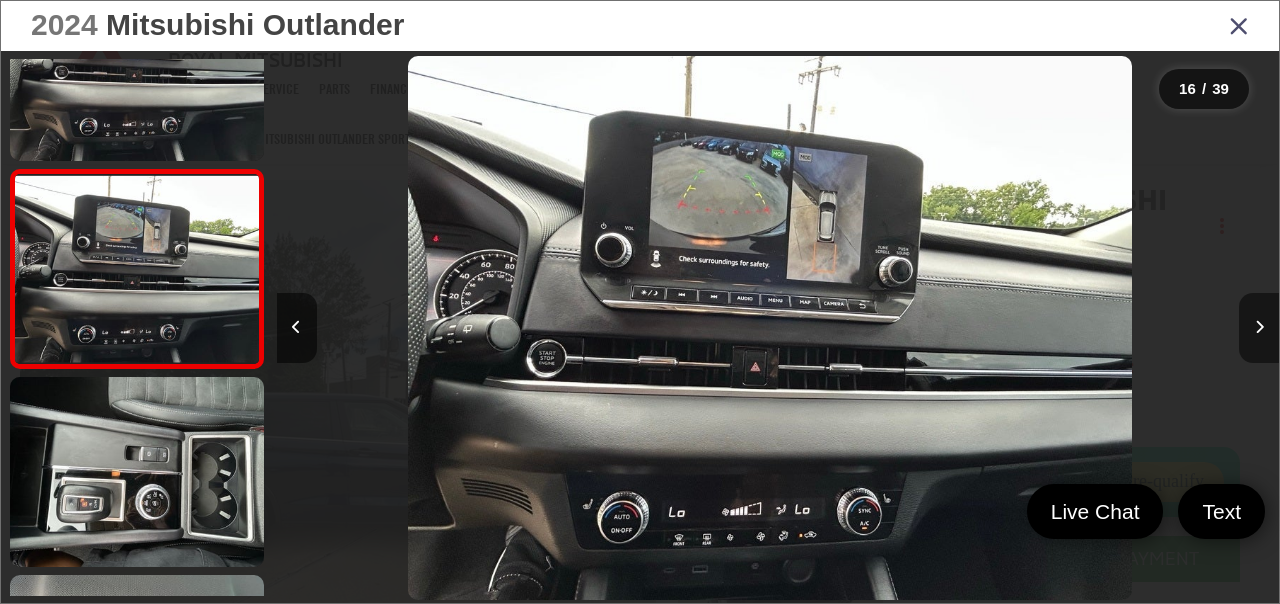 click at bounding box center (1259, 327) 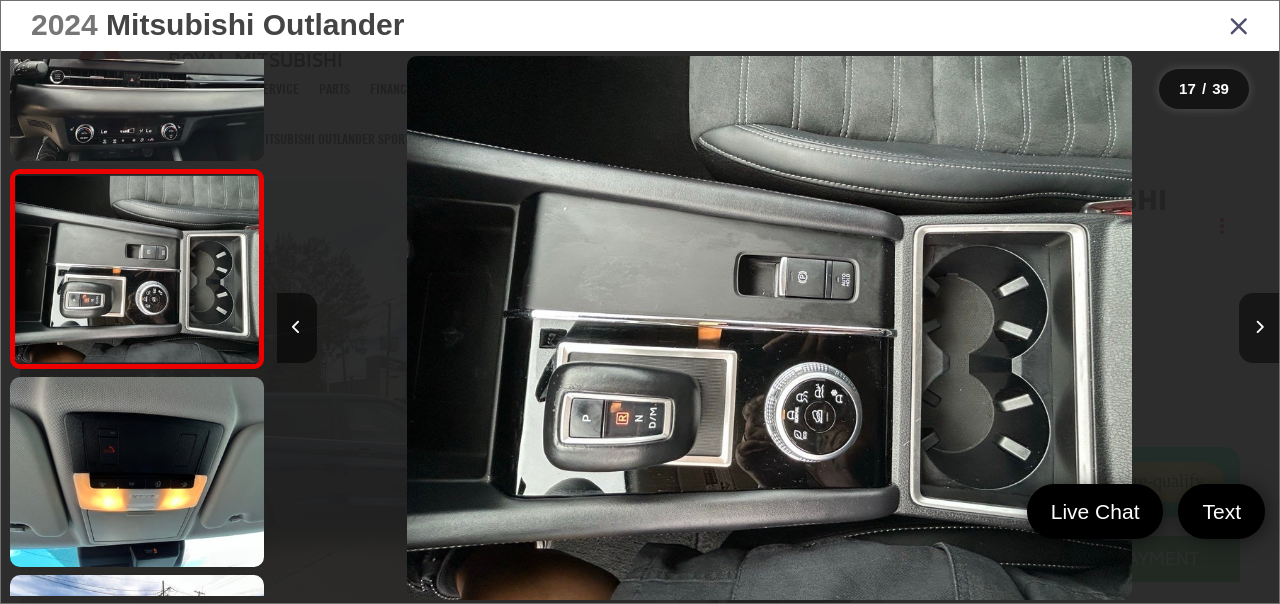 click at bounding box center [1259, 327] 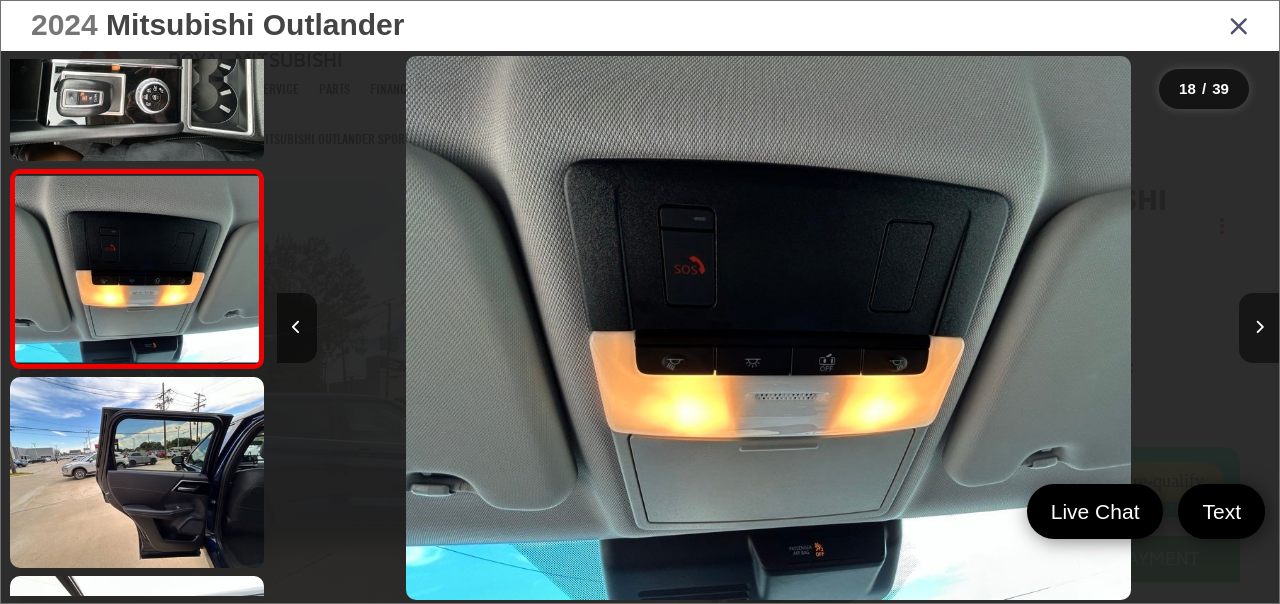 click at bounding box center (1259, 327) 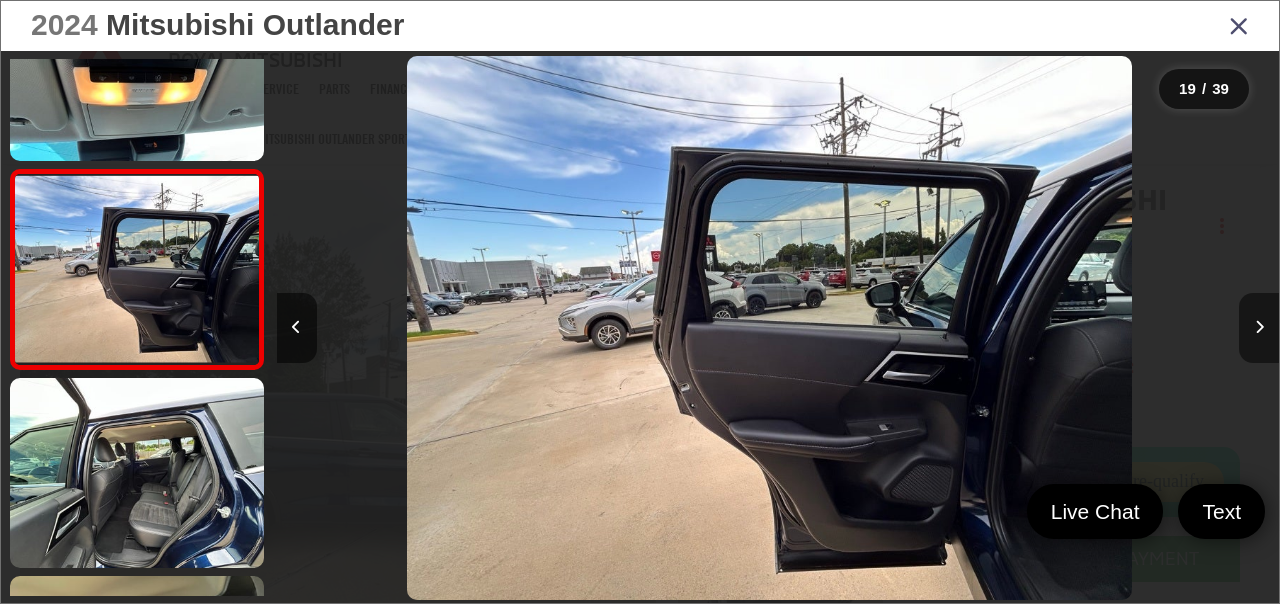 click at bounding box center (1259, 327) 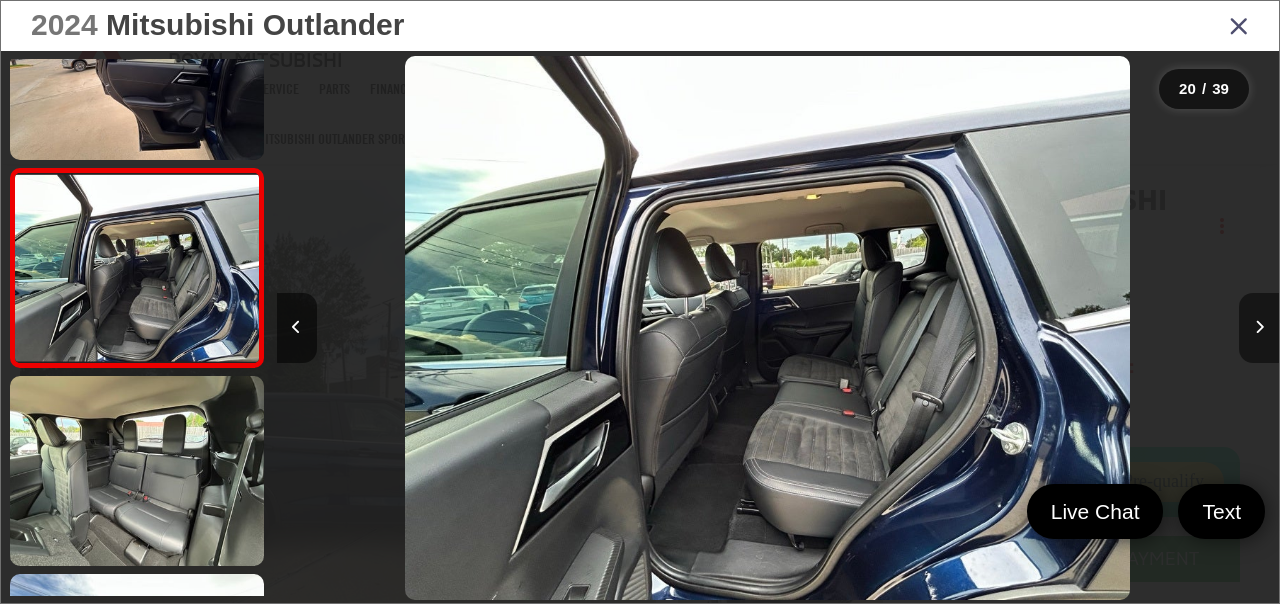 click at bounding box center [1259, 327] 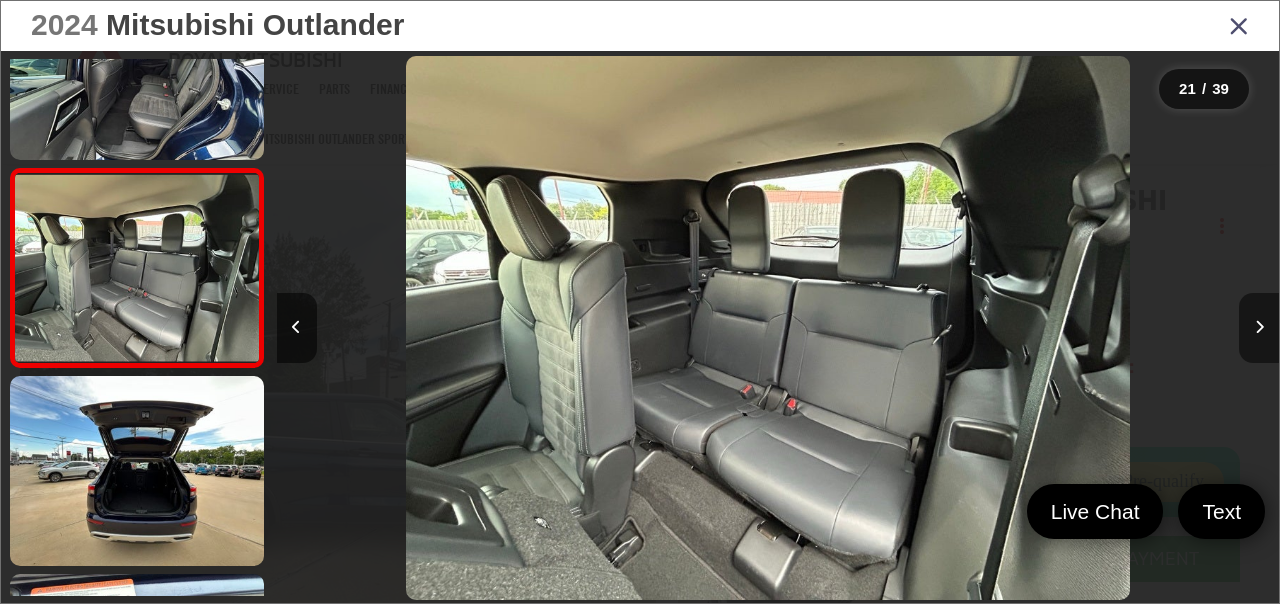 click at bounding box center (1259, 327) 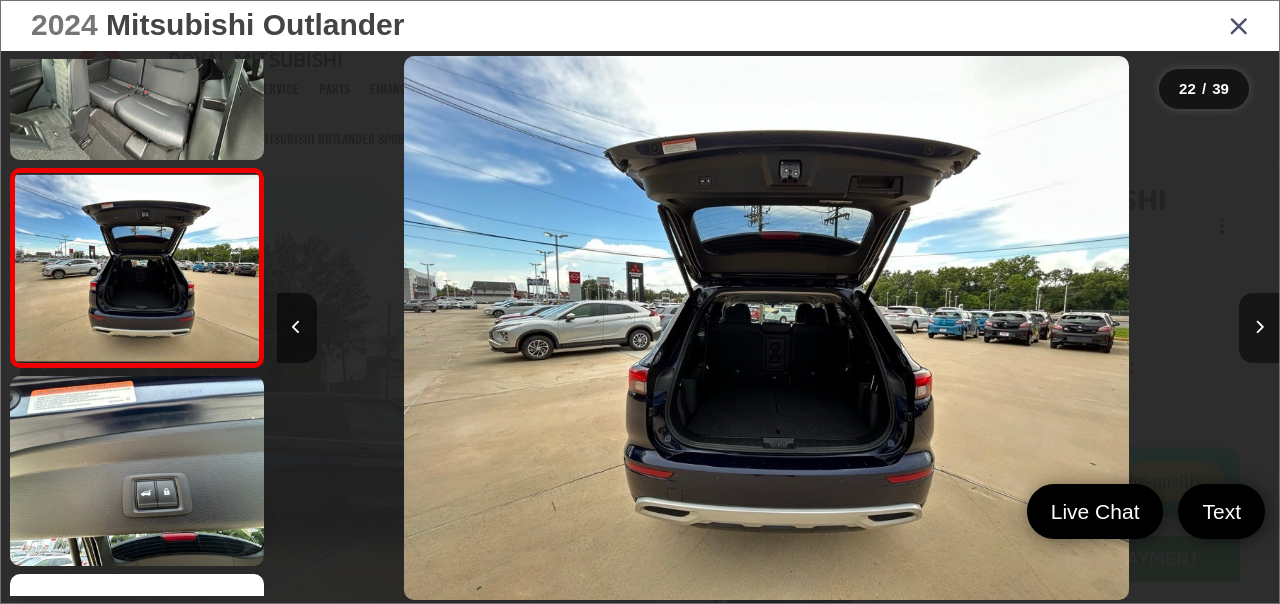 click at bounding box center [1259, 327] 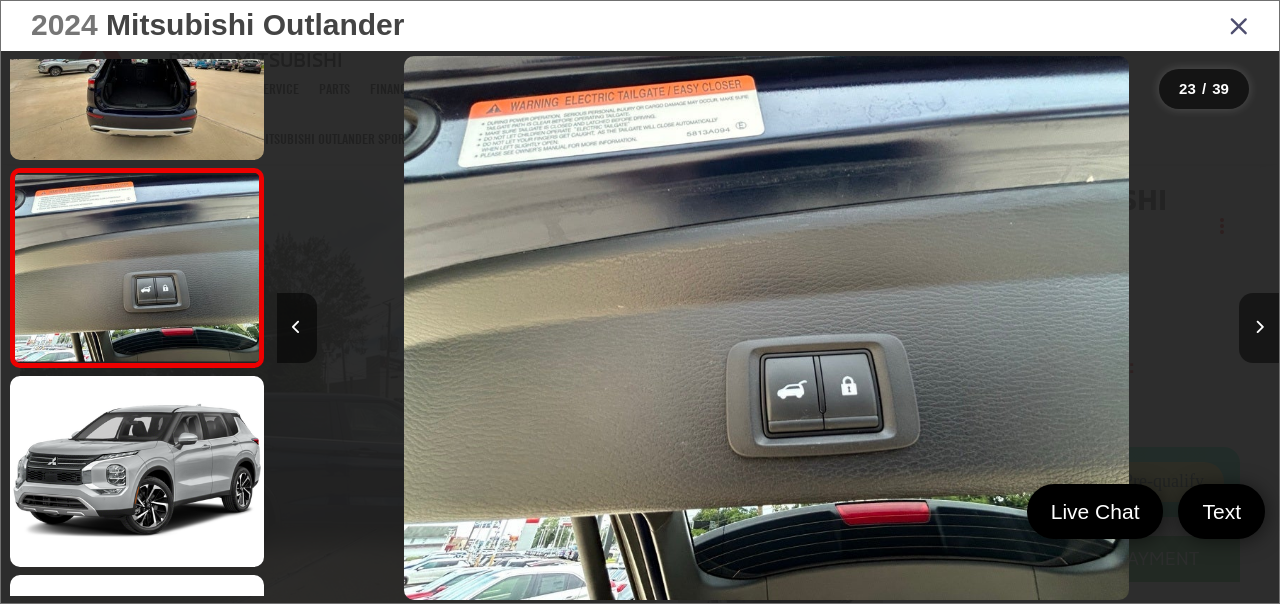 click at bounding box center (1259, 327) 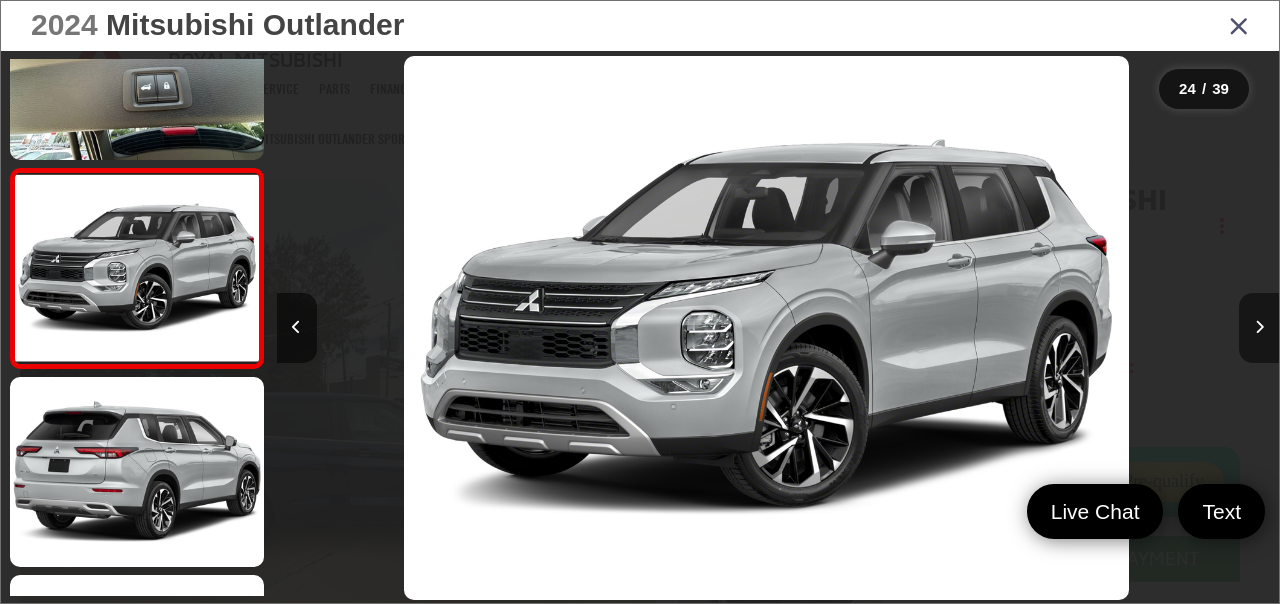 click at bounding box center [1259, 327] 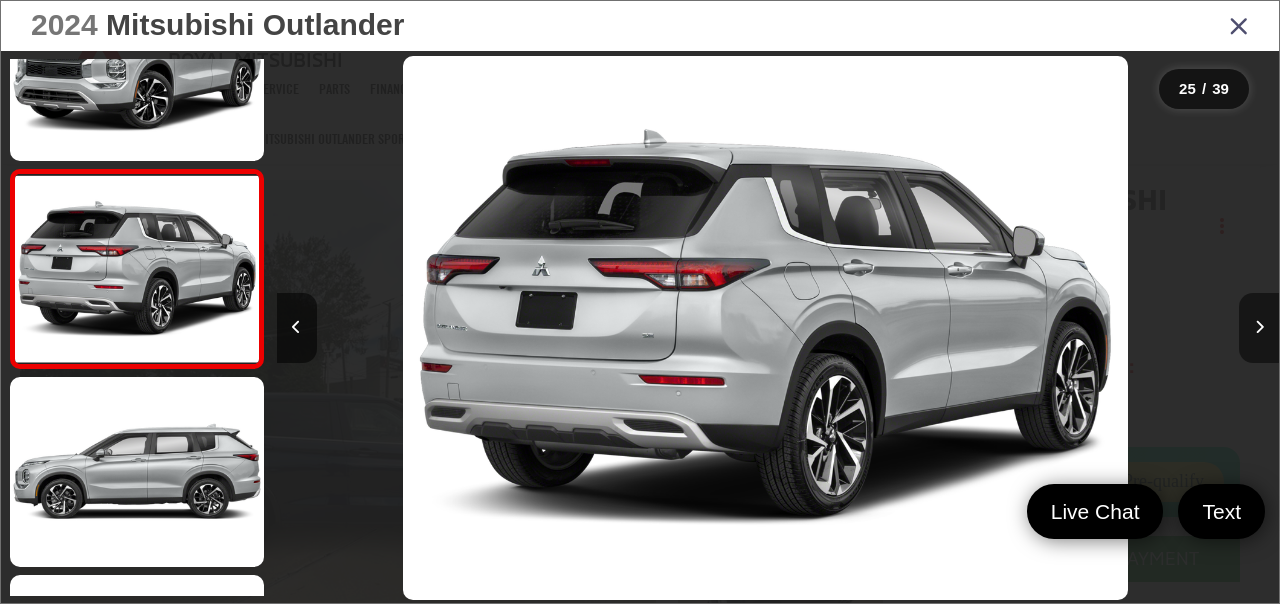 click at bounding box center (1259, 327) 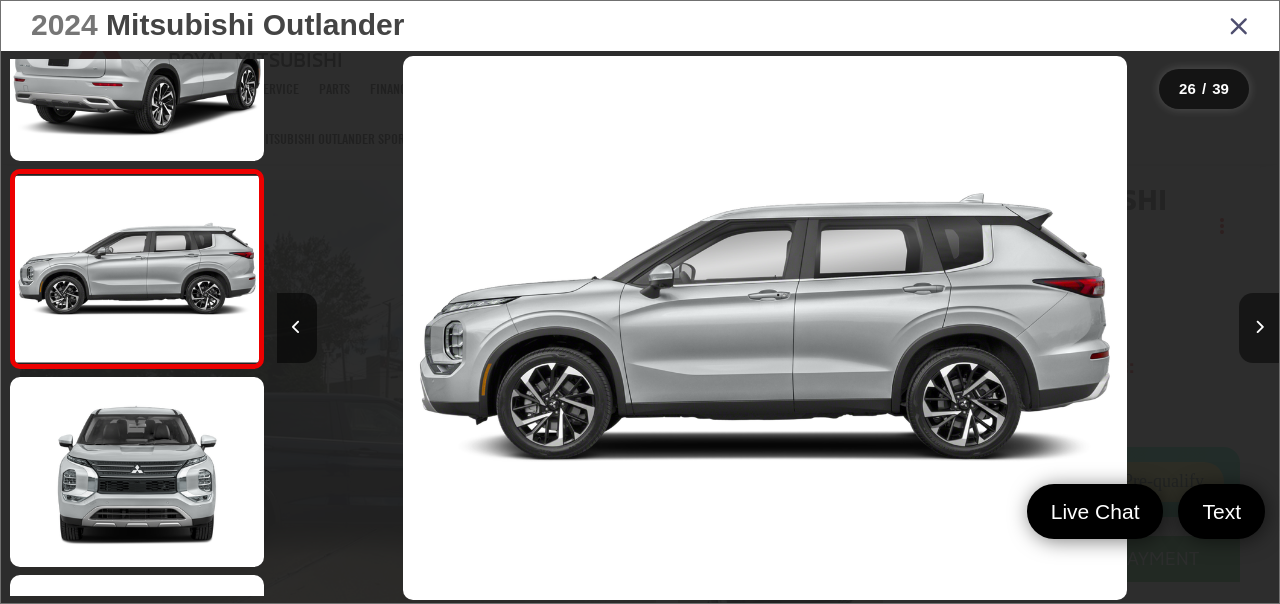 click at bounding box center (1259, 327) 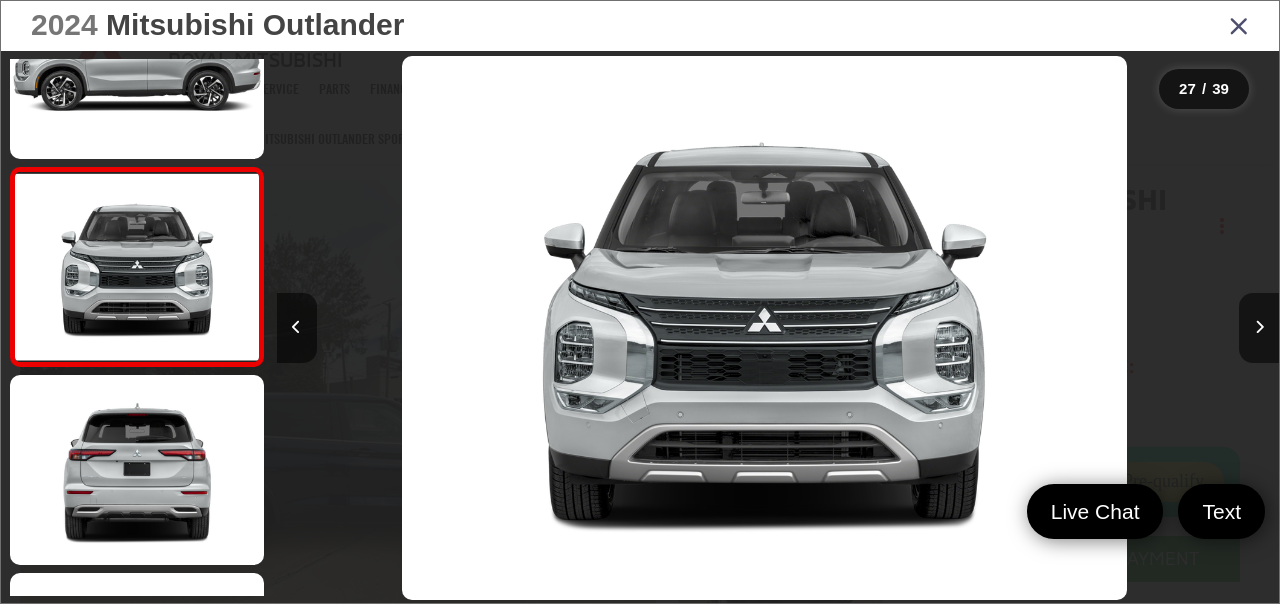 click at bounding box center [1239, 25] 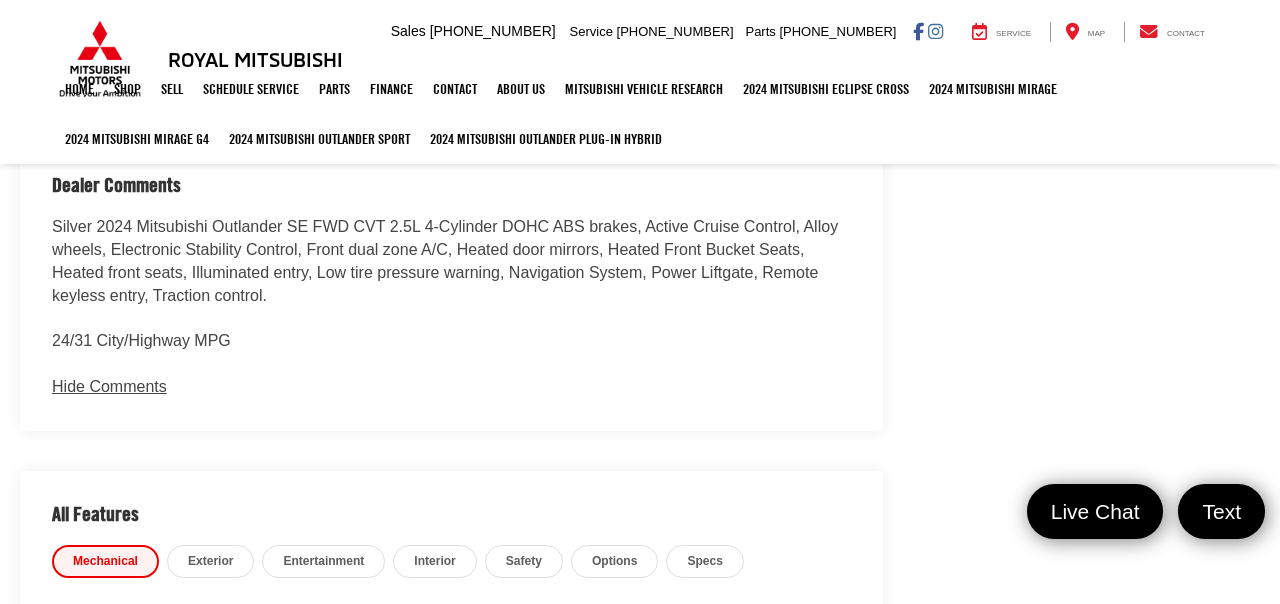 scroll, scrollTop: 0, scrollLeft: 0, axis: both 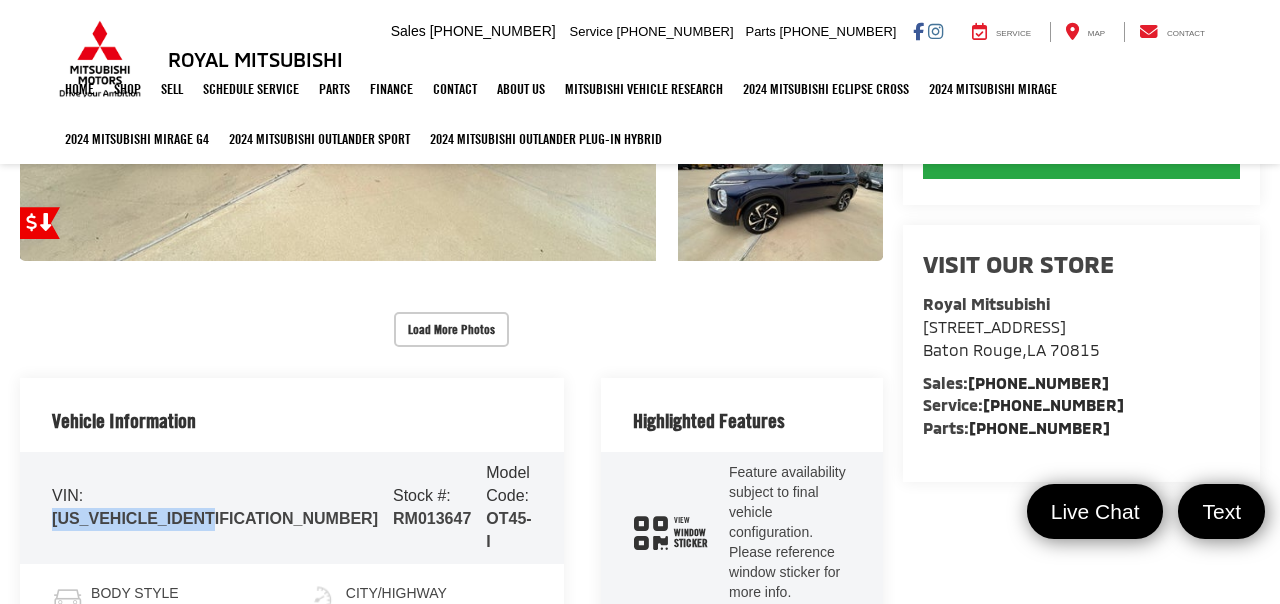drag, startPoint x: 51, startPoint y: 476, endPoint x: 212, endPoint y: 483, distance: 161.1521 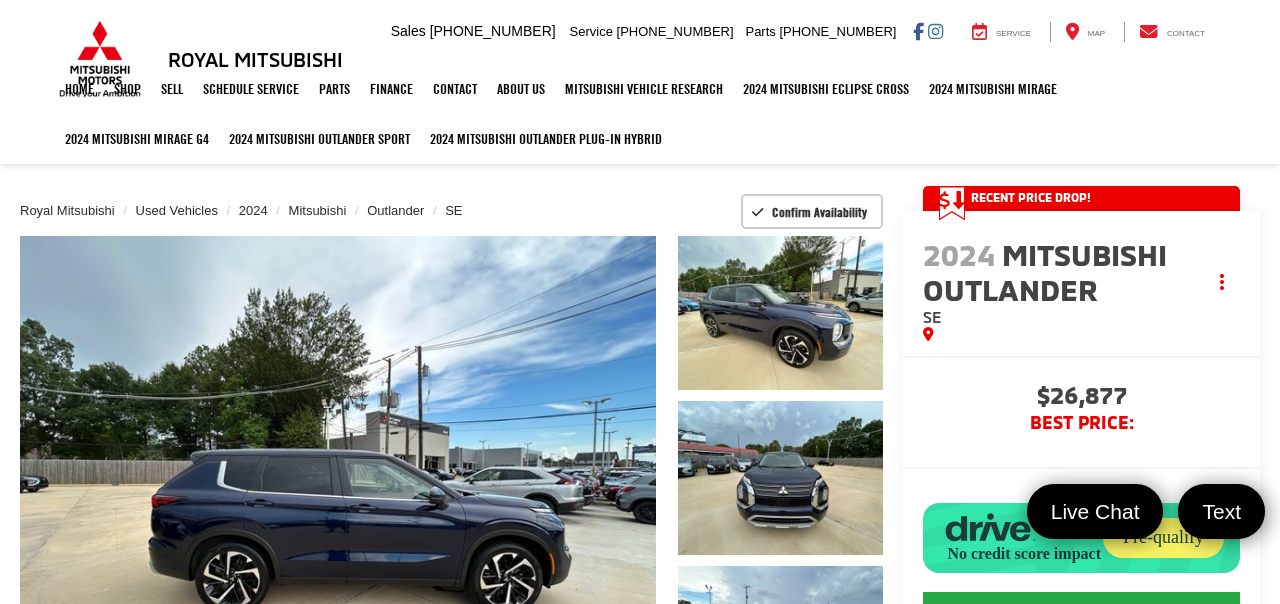 scroll, scrollTop: 0, scrollLeft: 0, axis: both 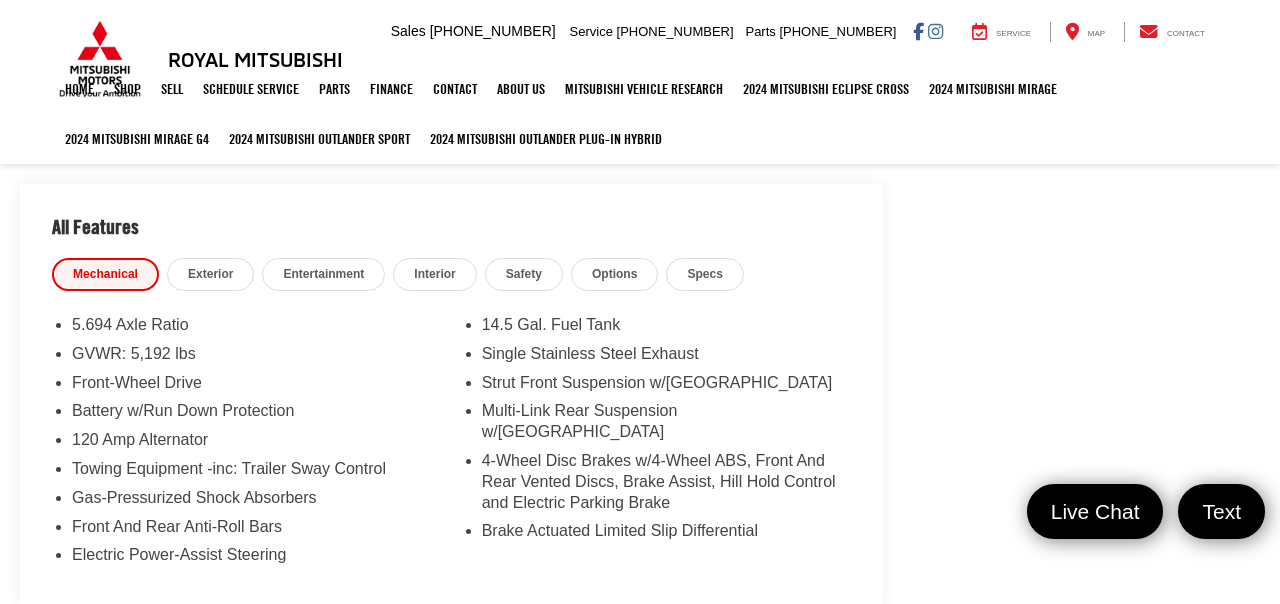 click on "Exterior" at bounding box center [211, 274] 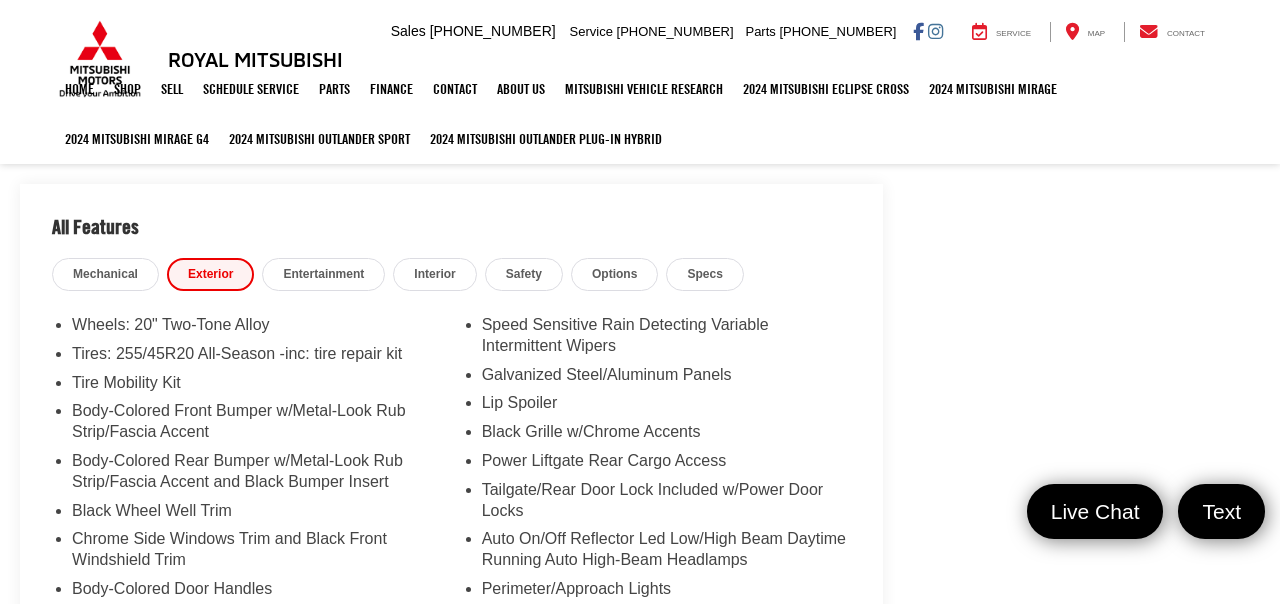 click on "Entertainment" at bounding box center (323, 274) 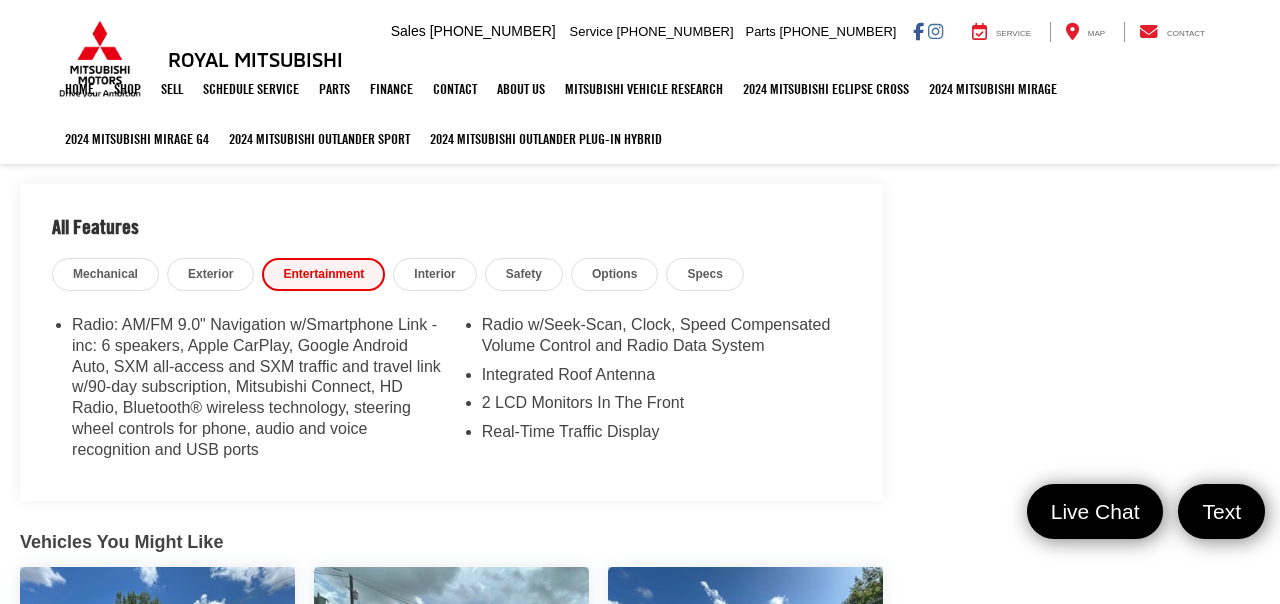 click on "Safety" at bounding box center [524, 274] 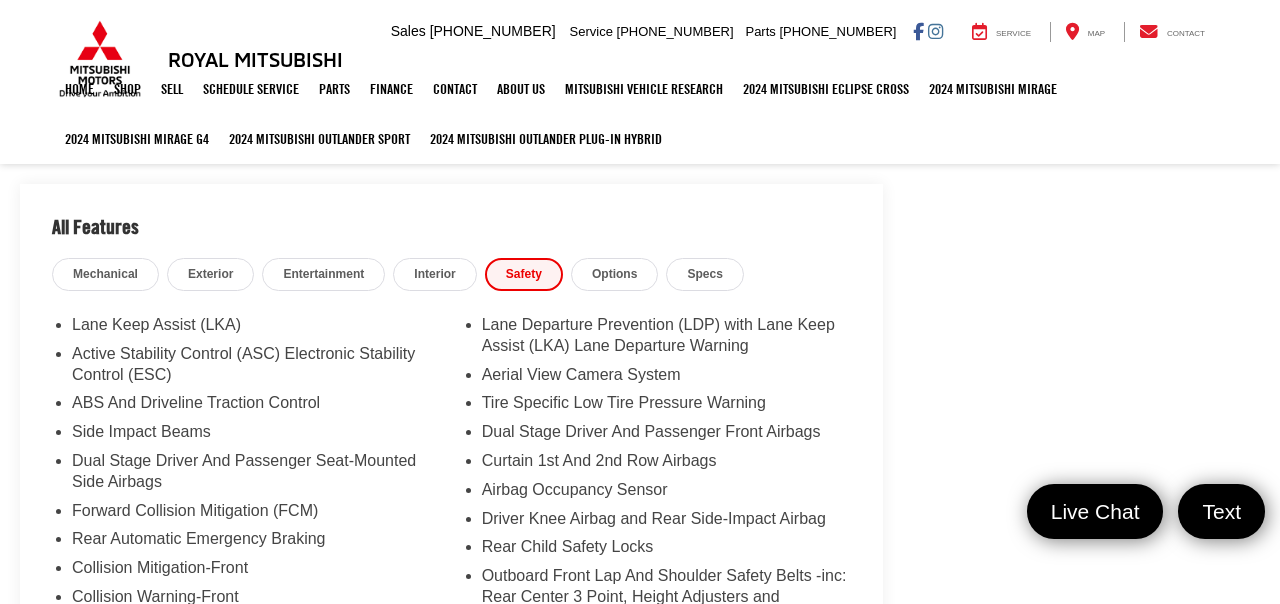 click on "Interior" at bounding box center [434, 274] 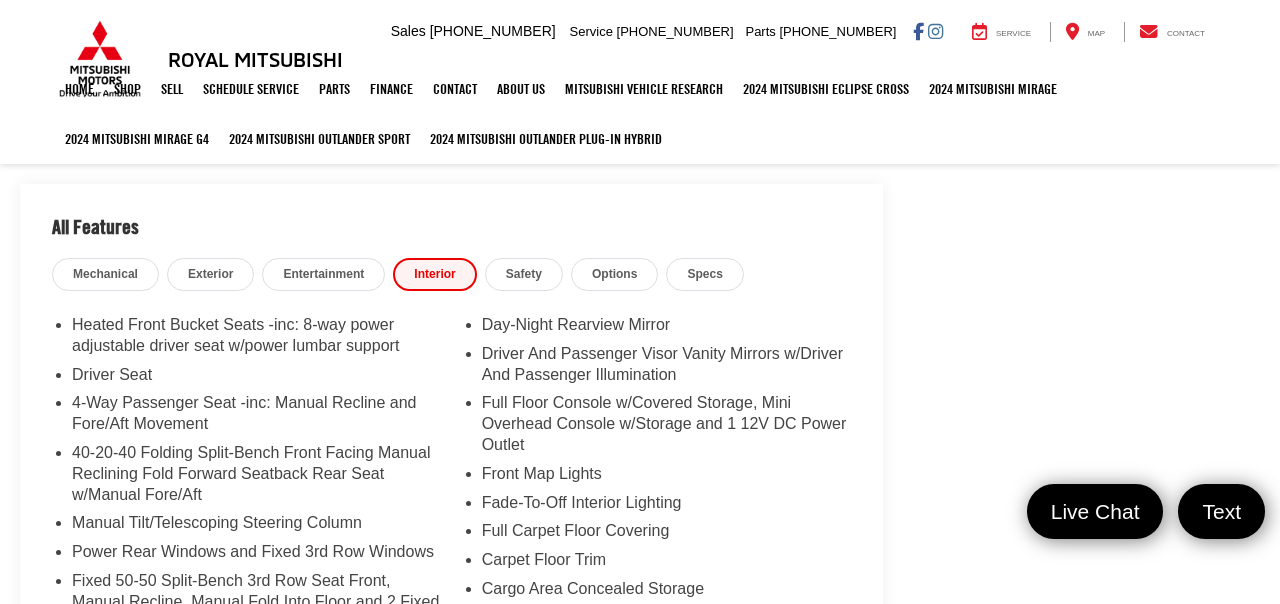 click on "Options" at bounding box center [614, 274] 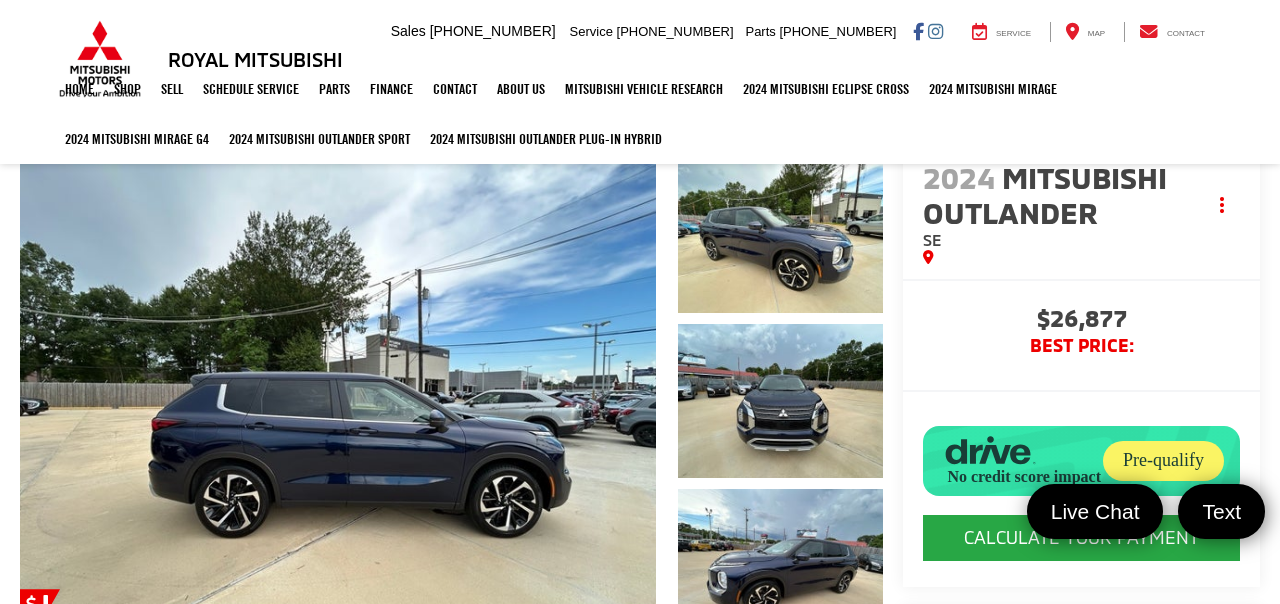 scroll, scrollTop: 148, scrollLeft: 0, axis: vertical 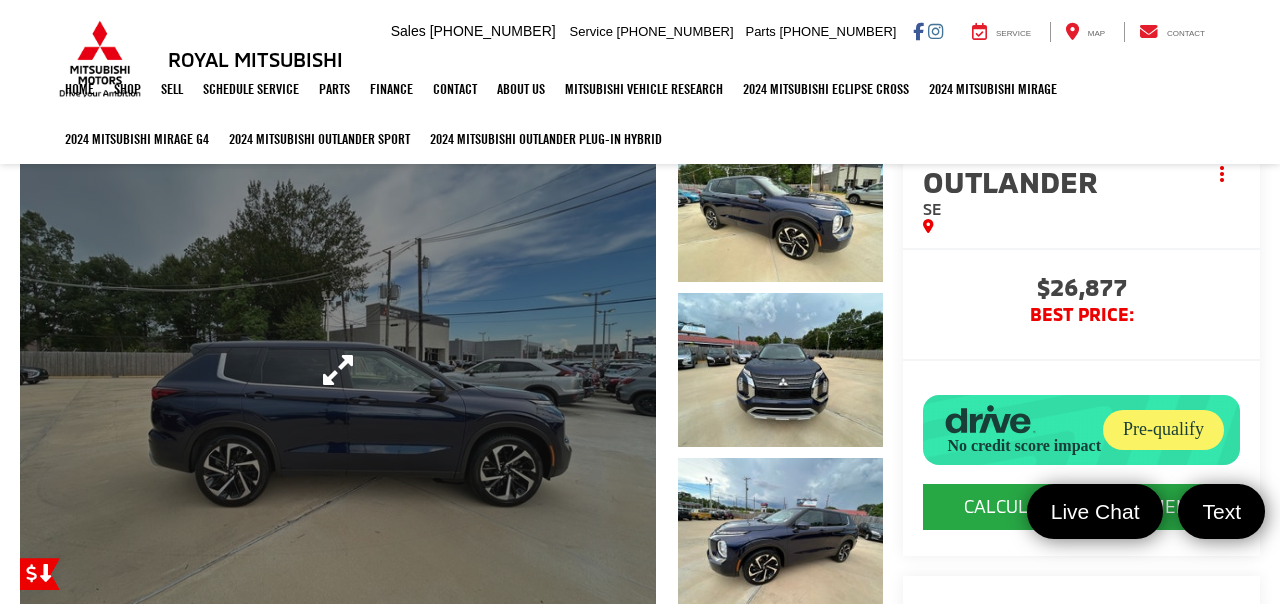 click at bounding box center [338, 370] 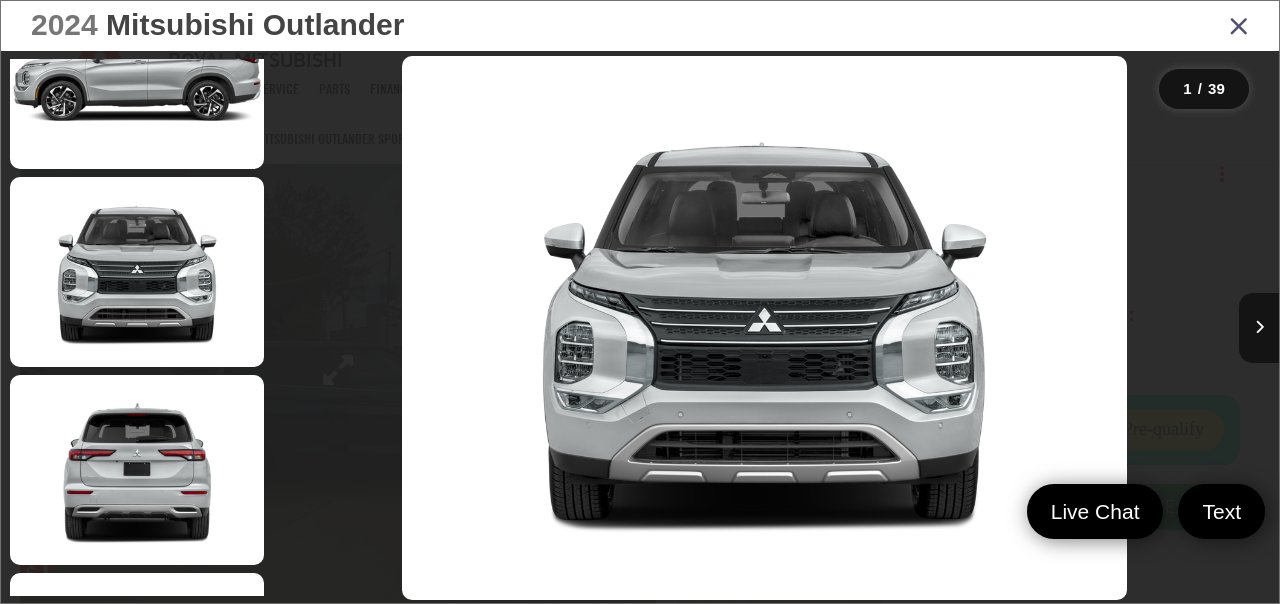 scroll, scrollTop: 0, scrollLeft: 0, axis: both 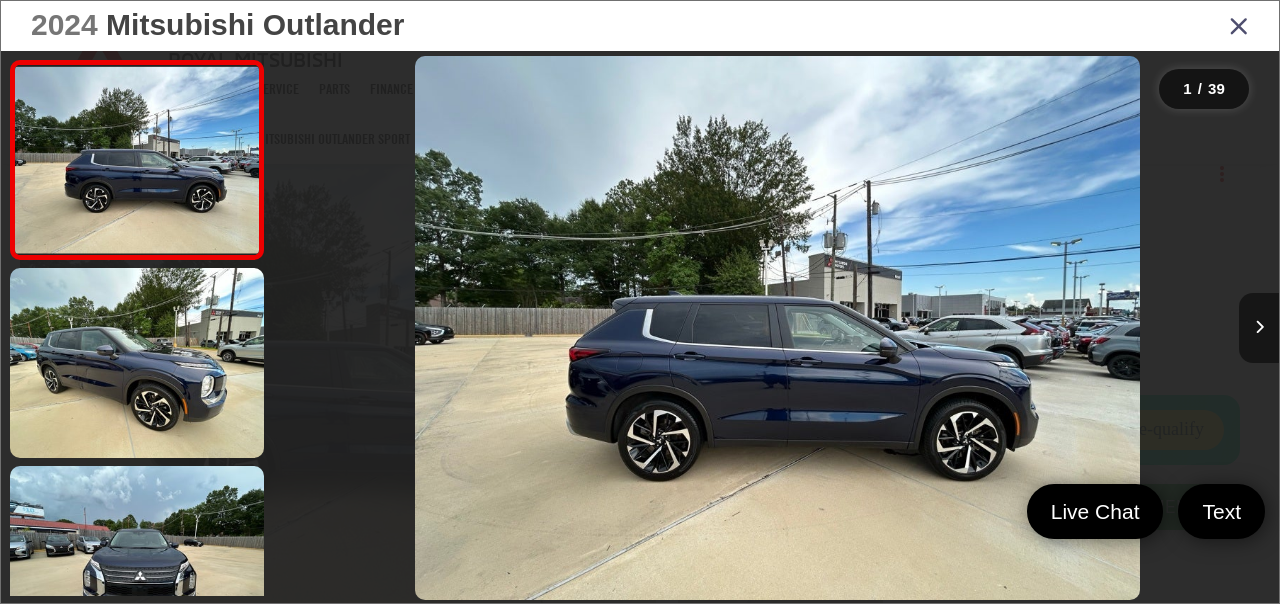 click at bounding box center (1259, 327) 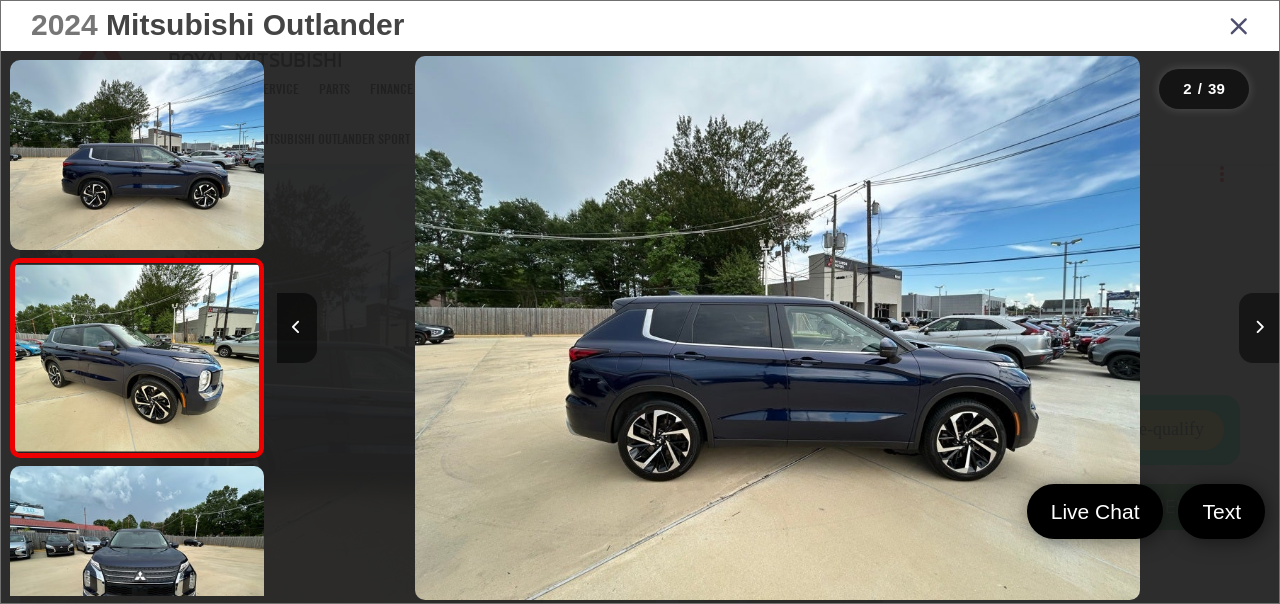 scroll, scrollTop: 0, scrollLeft: 235, axis: horizontal 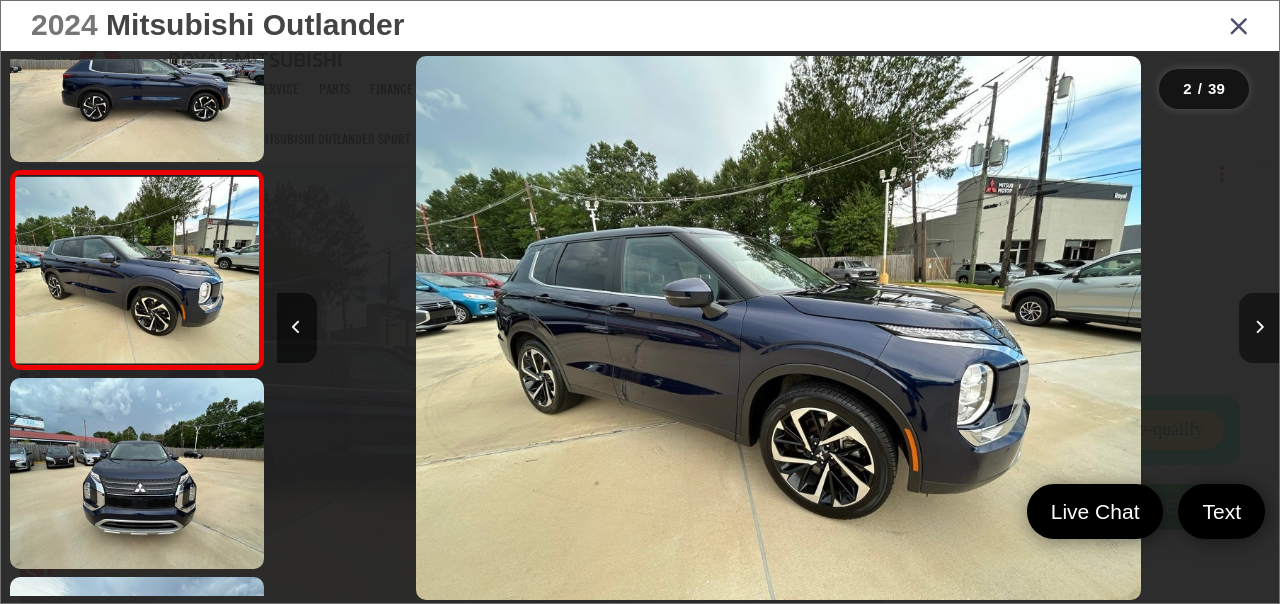 click at bounding box center [1259, 327] 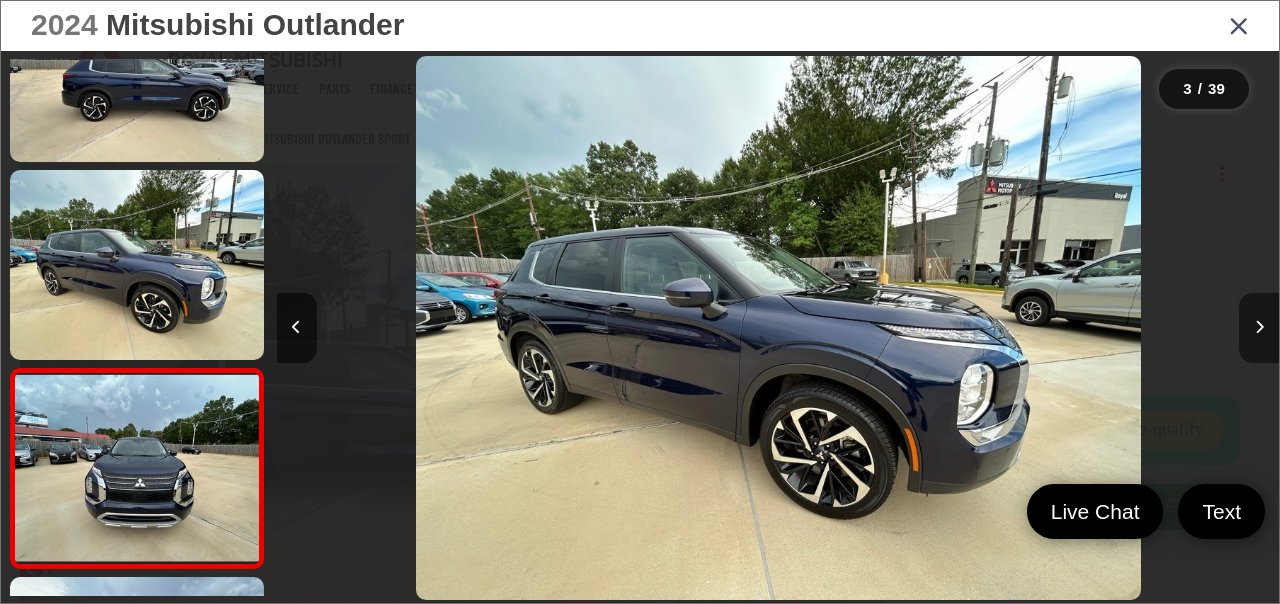 scroll, scrollTop: 0, scrollLeft: 1275, axis: horizontal 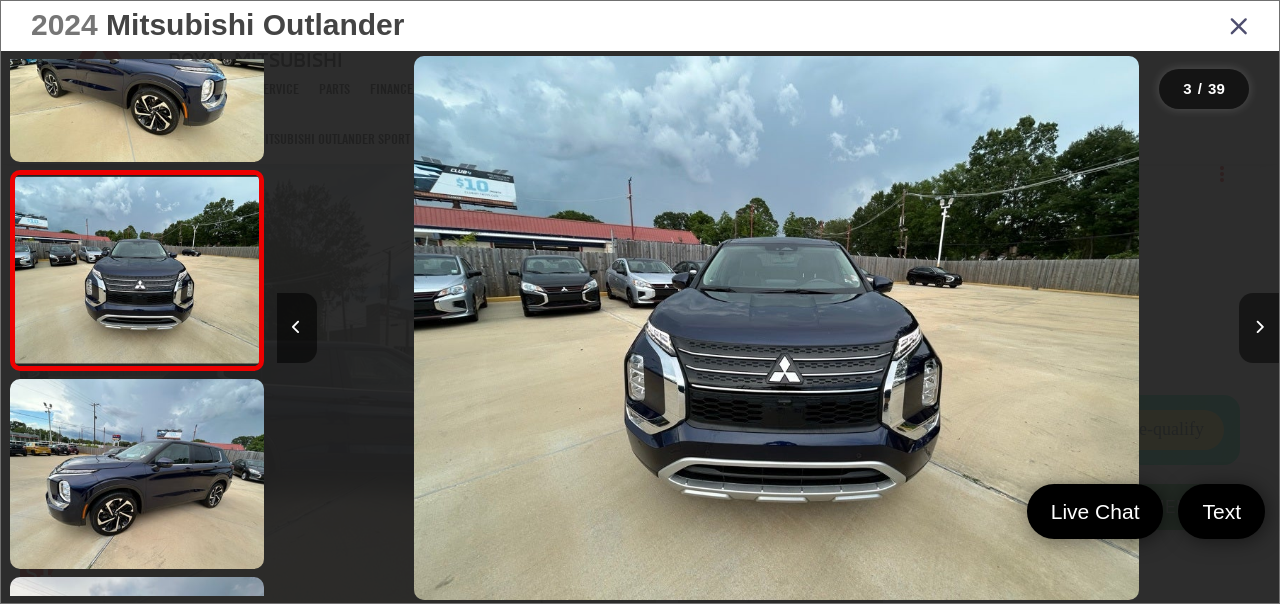 click at bounding box center [1259, 327] 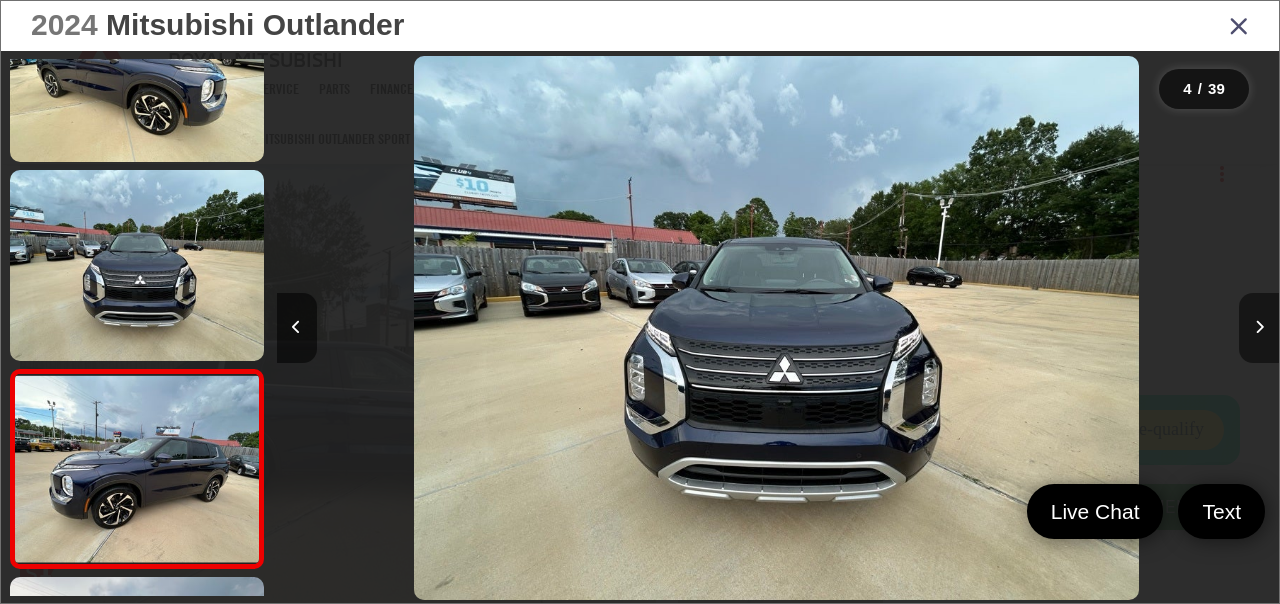 scroll, scrollTop: 0, scrollLeft: 2093, axis: horizontal 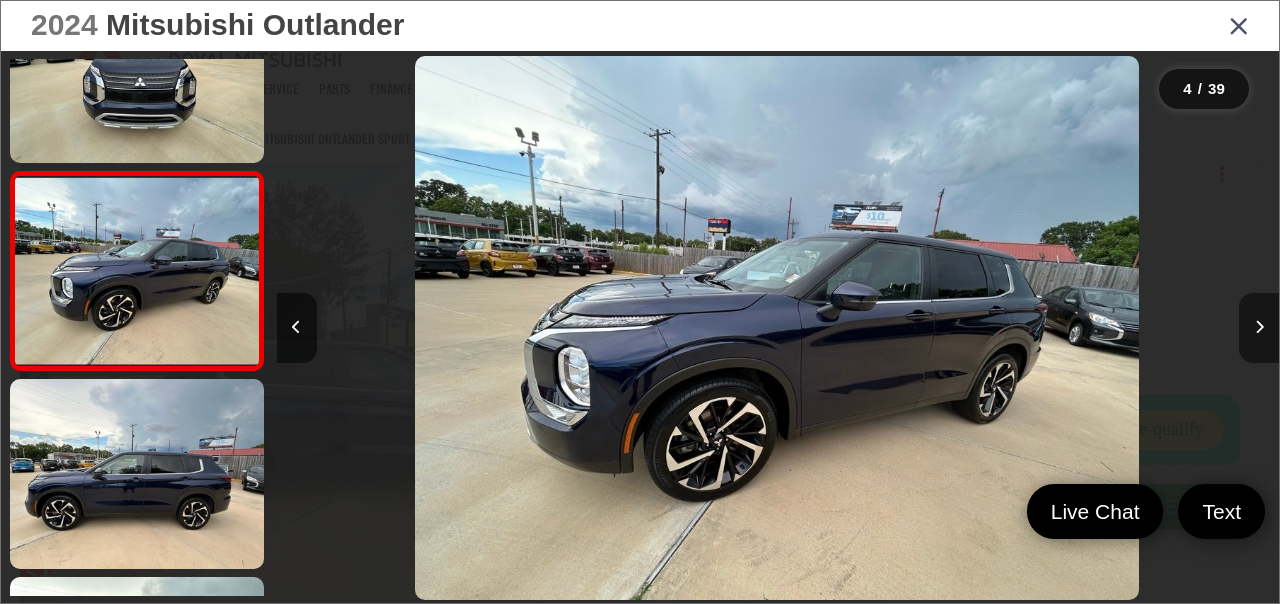 click at bounding box center (1259, 327) 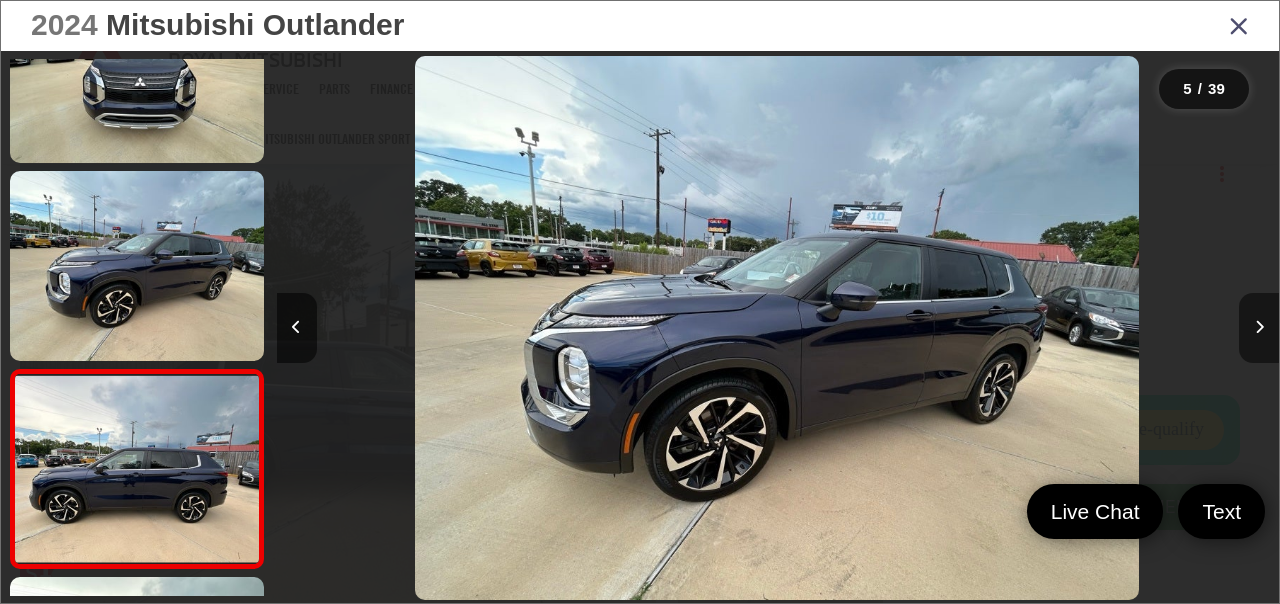 scroll, scrollTop: 0, scrollLeft: 3244, axis: horizontal 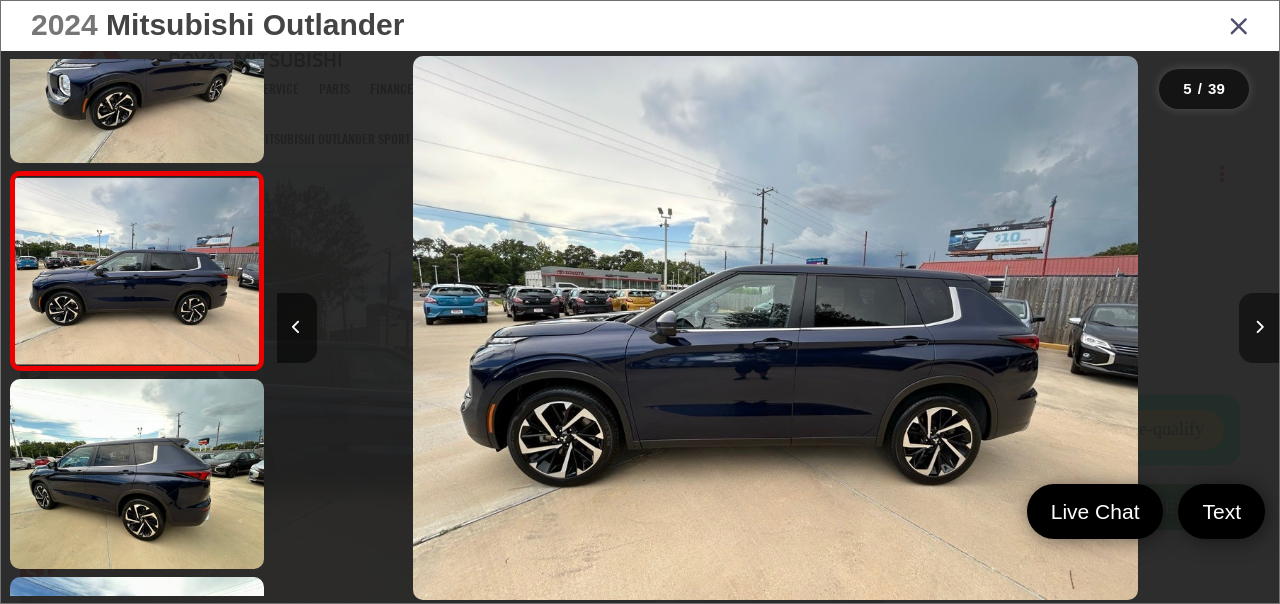 click at bounding box center (1259, 327) 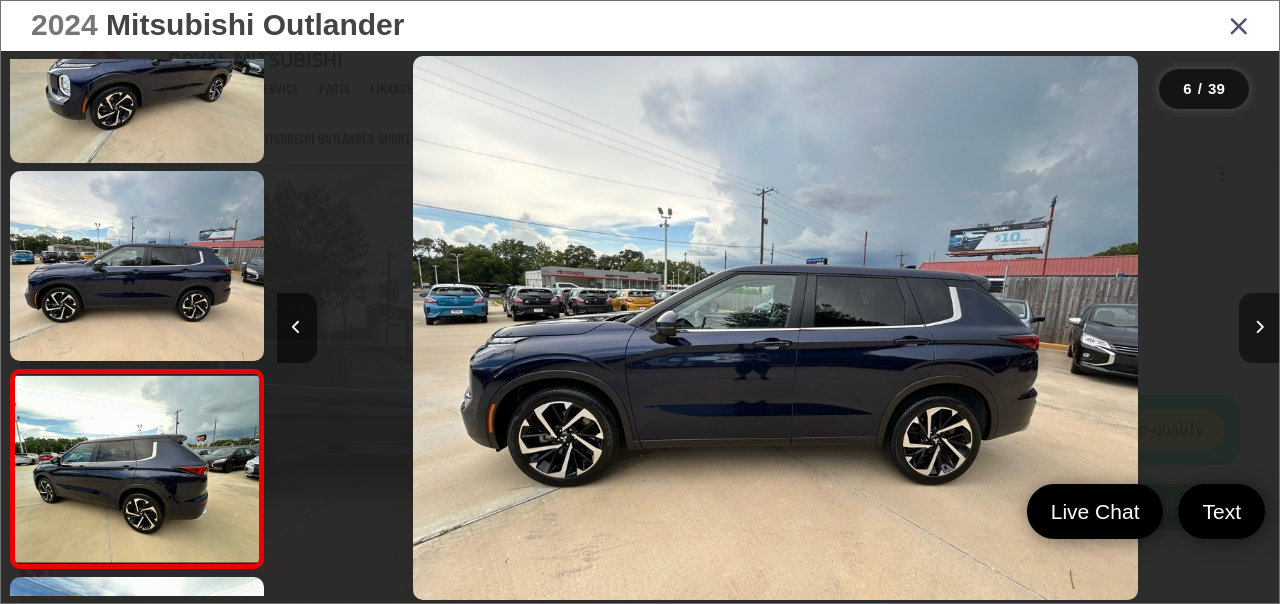 scroll, scrollTop: 0, scrollLeft: 4284, axis: horizontal 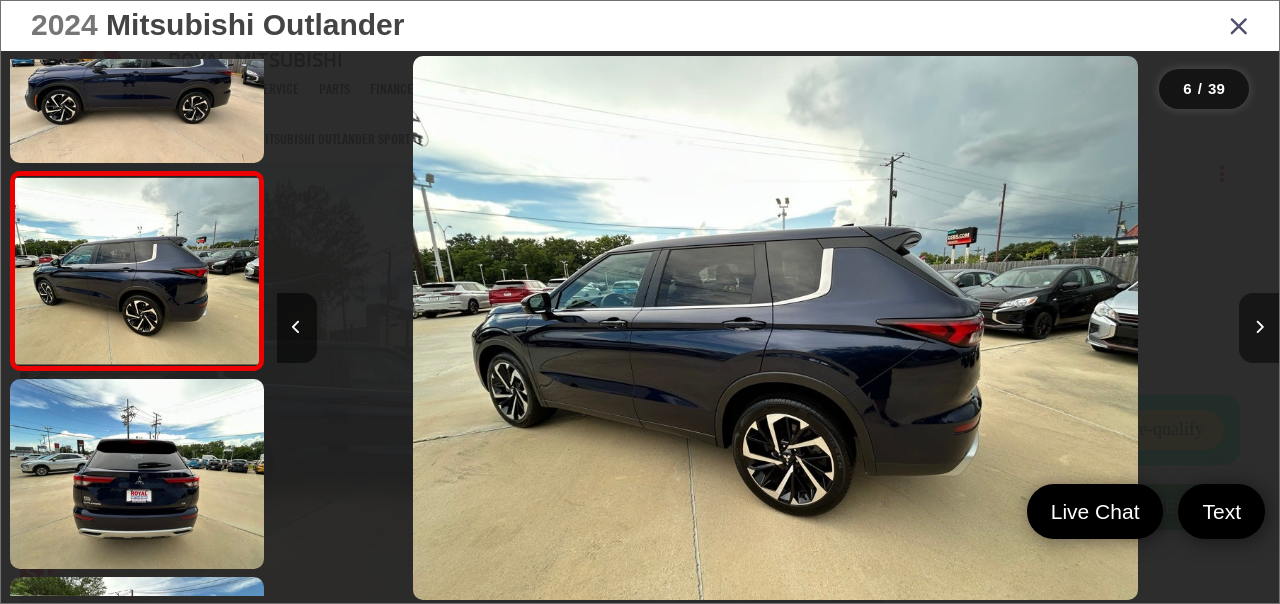click at bounding box center (1259, 327) 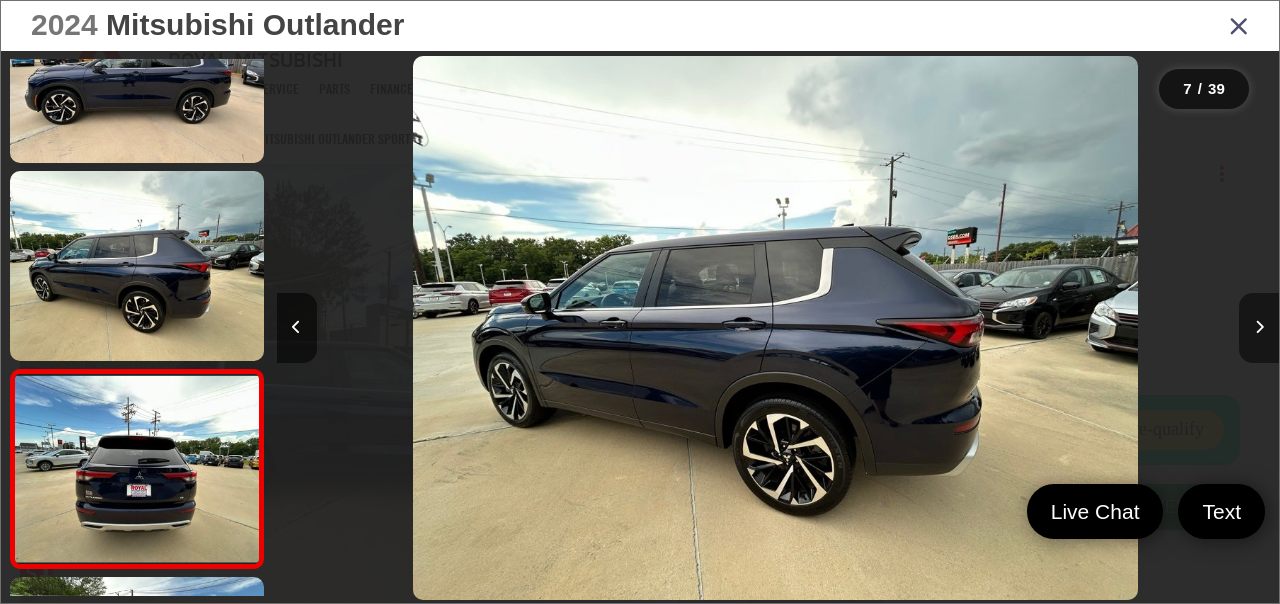 scroll, scrollTop: 0, scrollLeft: 5214, axis: horizontal 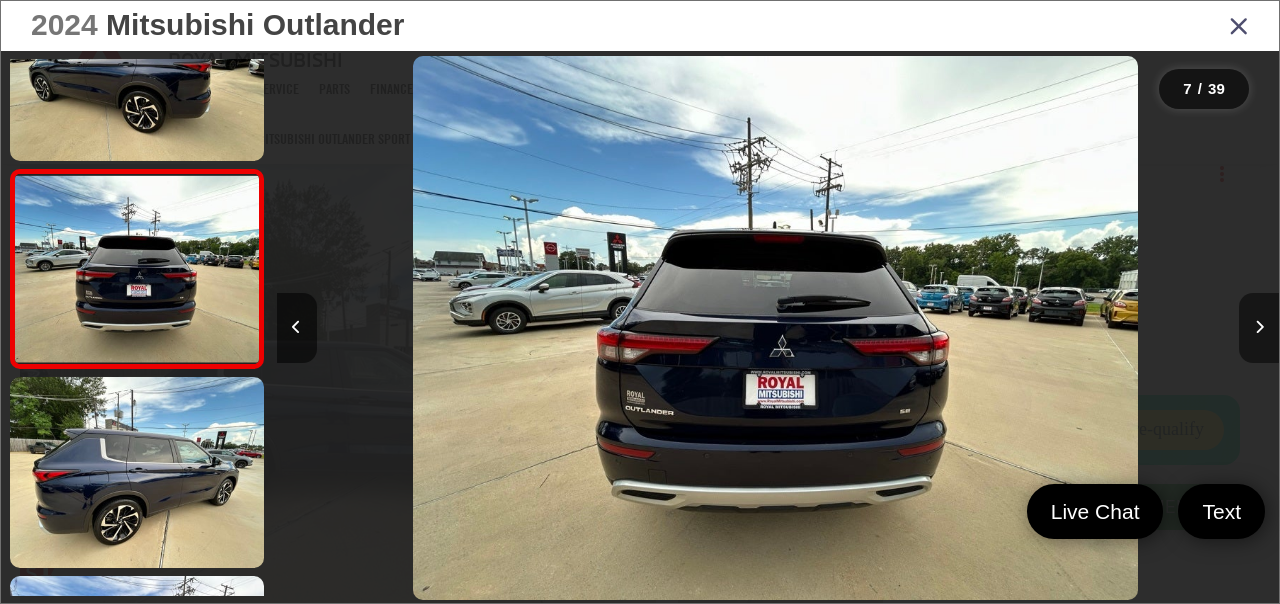 click at bounding box center [1259, 327] 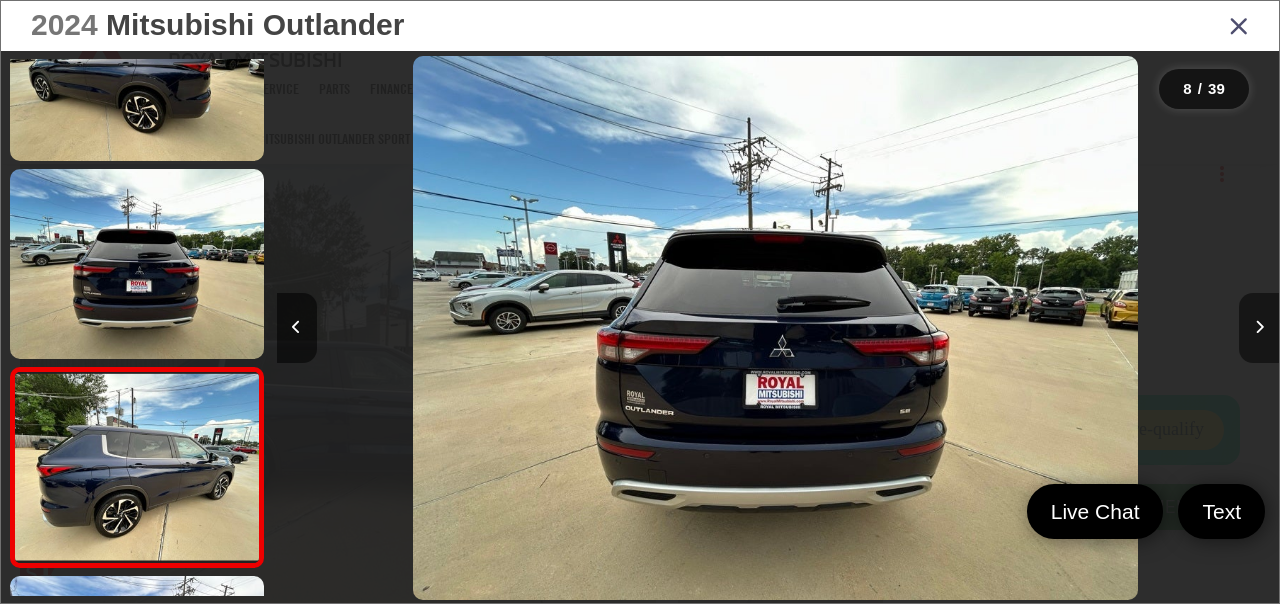 scroll, scrollTop: 0, scrollLeft: 6217, axis: horizontal 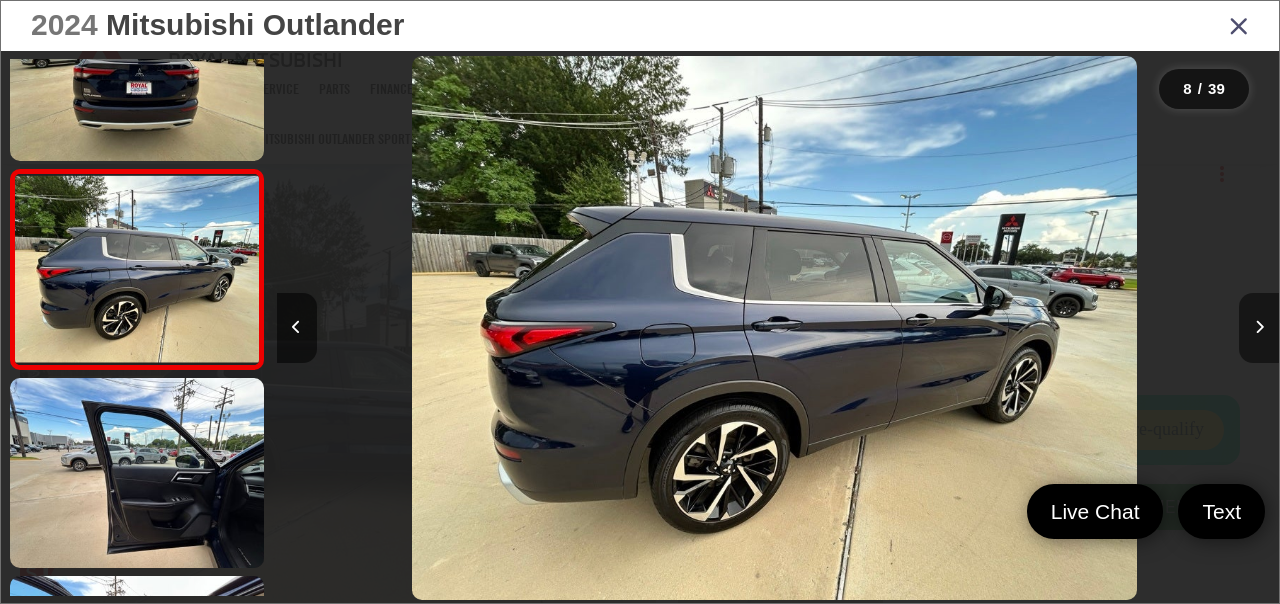 click at bounding box center (1259, 327) 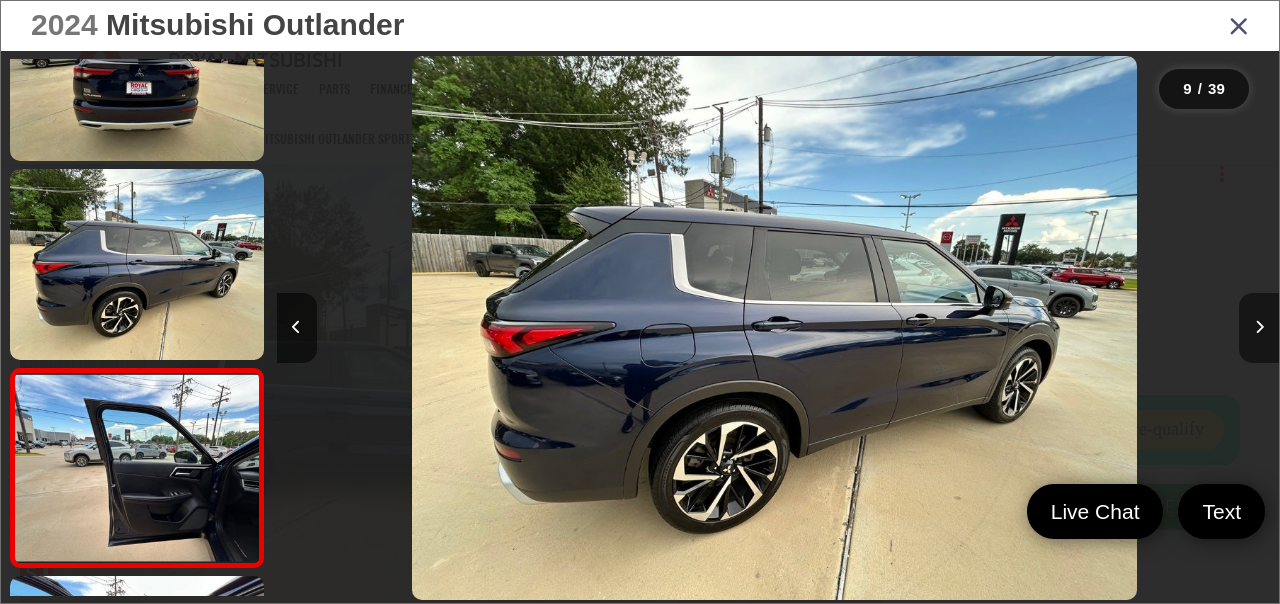 scroll, scrollTop: 0, scrollLeft: 7256, axis: horizontal 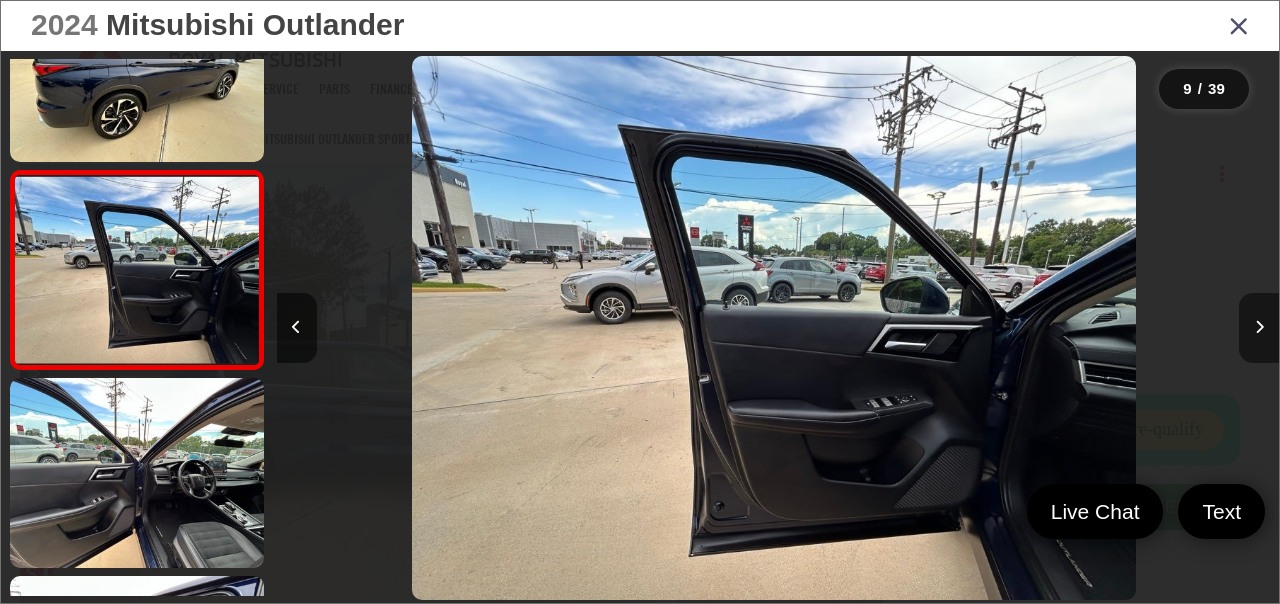 click at bounding box center [1259, 327] 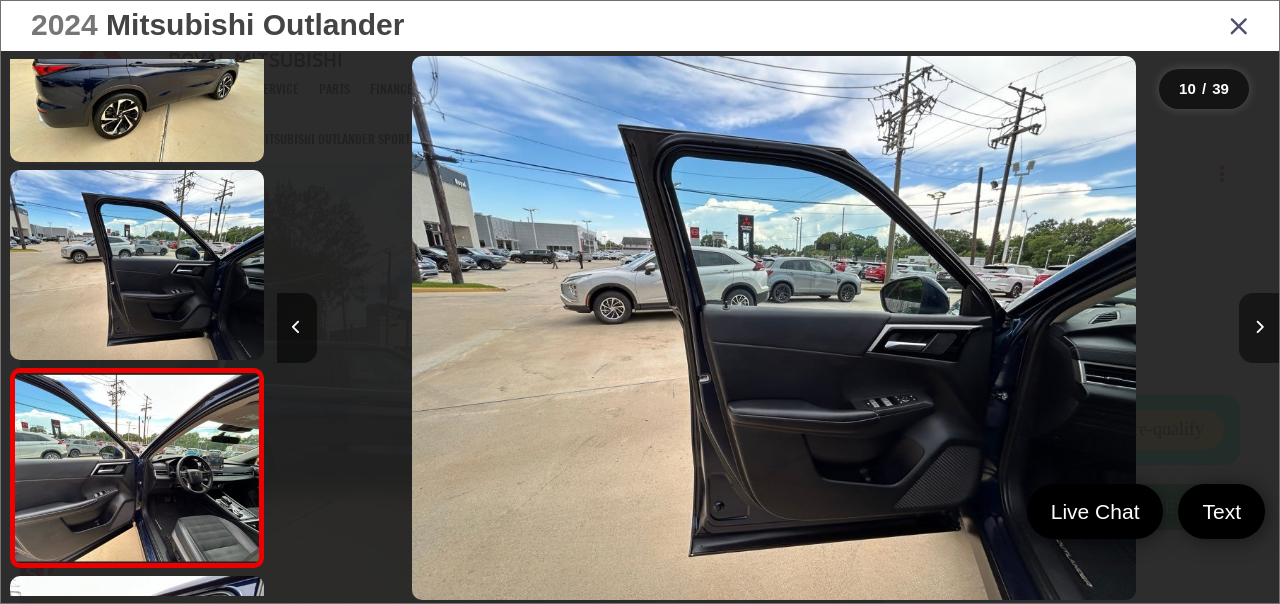 scroll, scrollTop: 0, scrollLeft: 8223, axis: horizontal 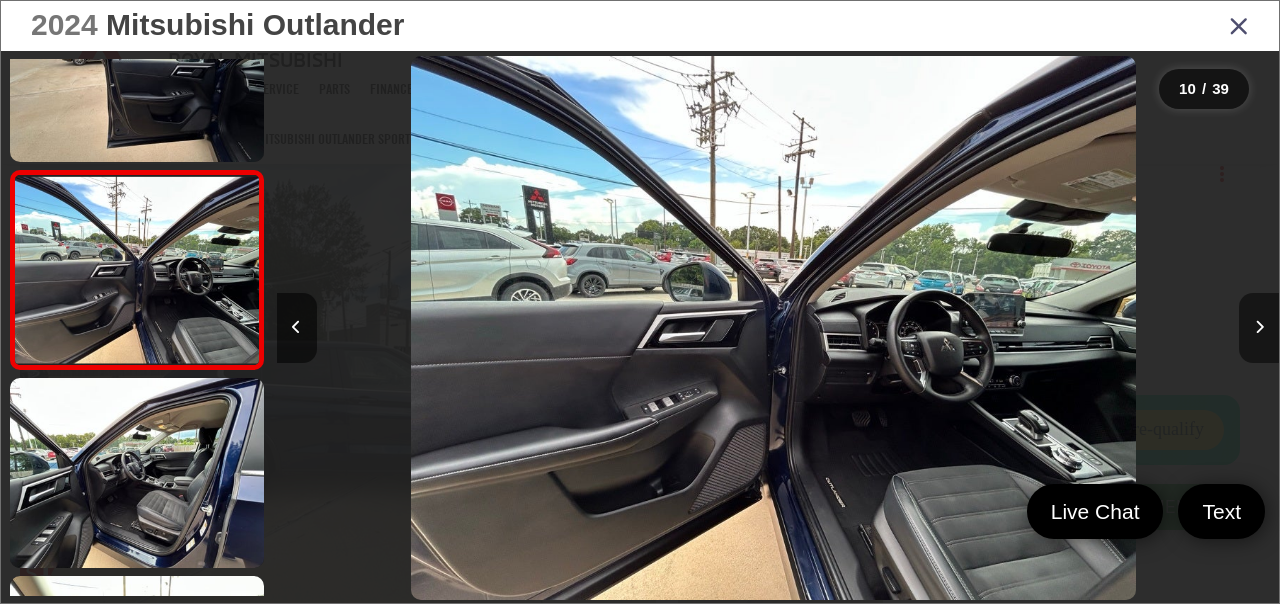 click at bounding box center (1259, 327) 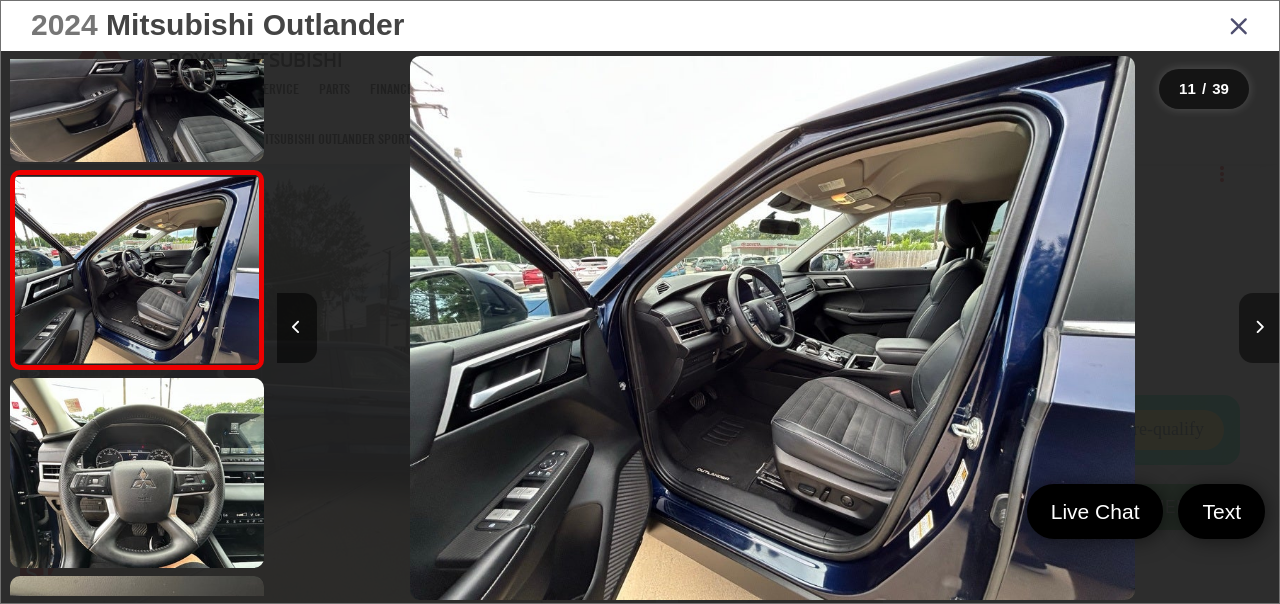 click at bounding box center [1259, 327] 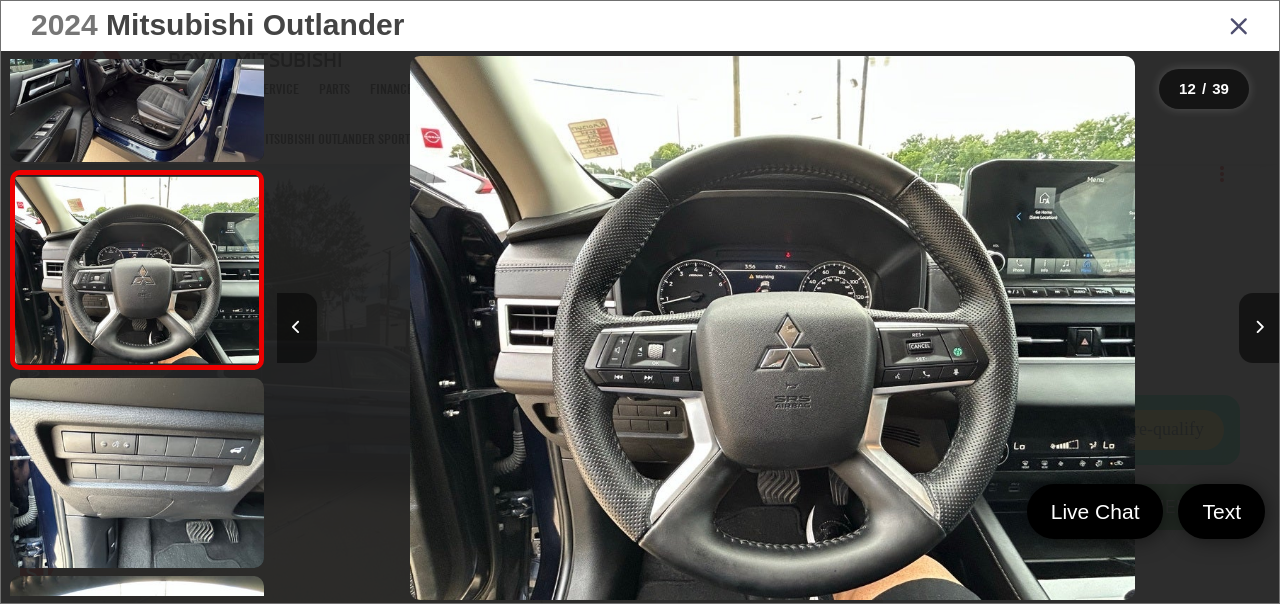 click at bounding box center [297, 328] 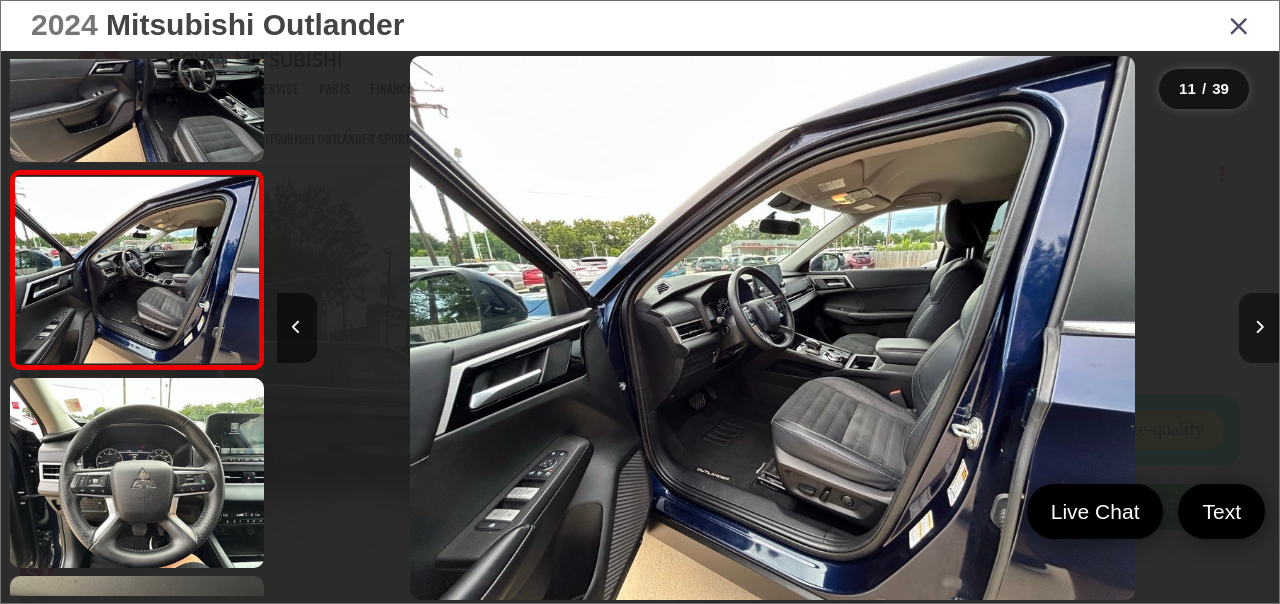 click at bounding box center [1259, 328] 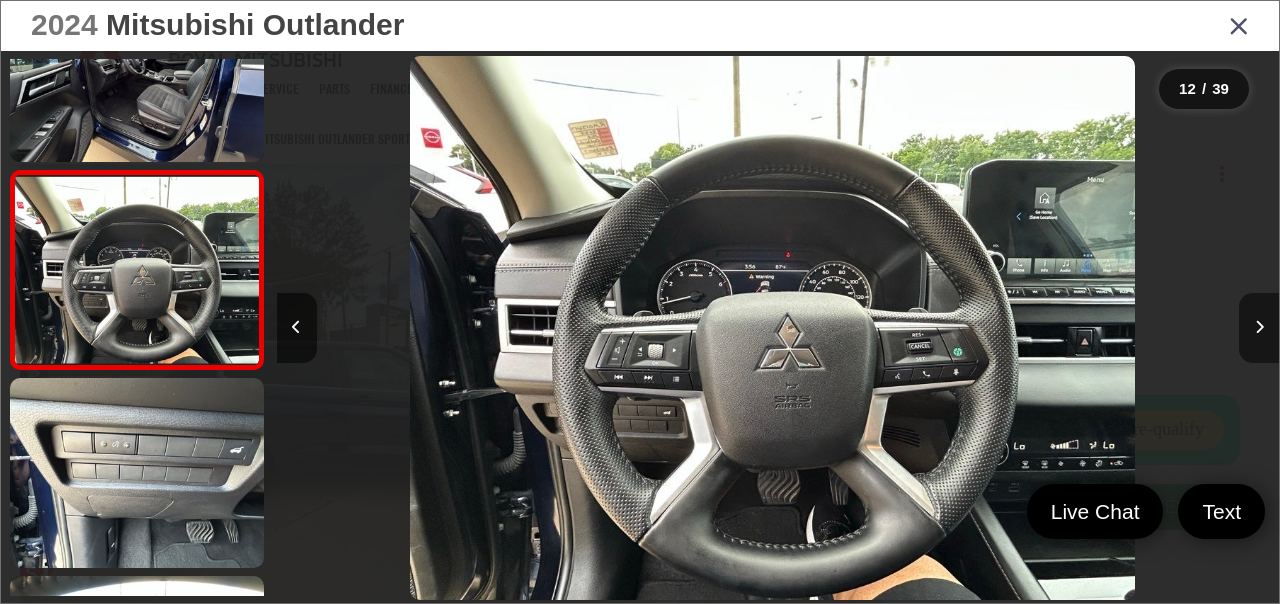click at bounding box center [1259, 328] 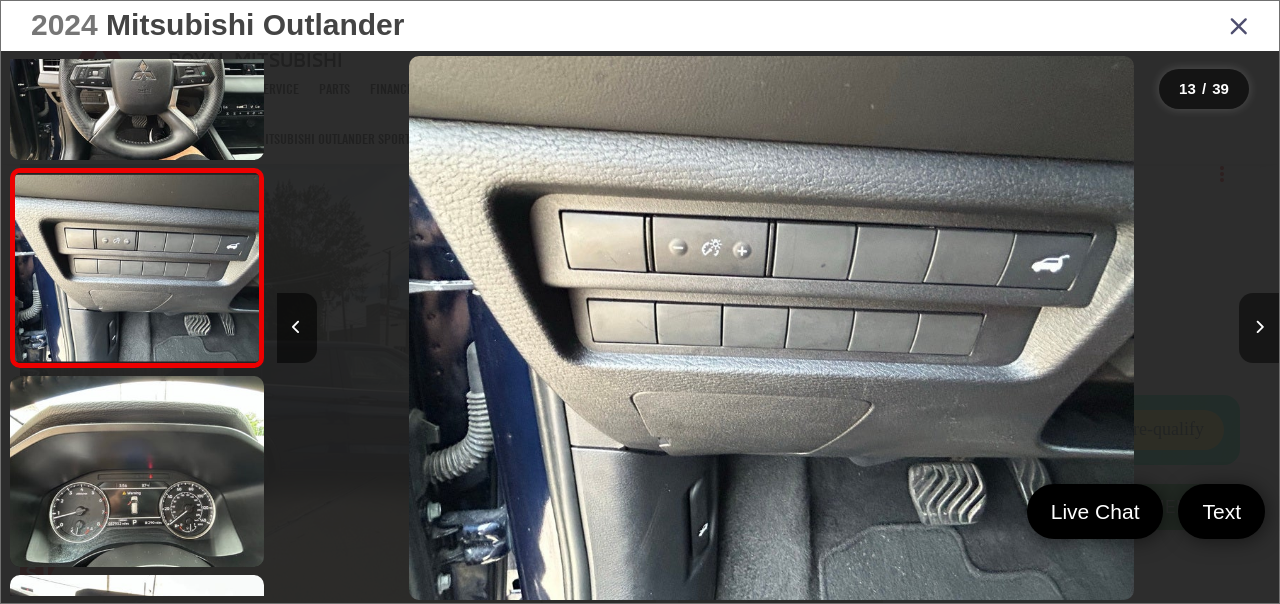 click at bounding box center (1259, 328) 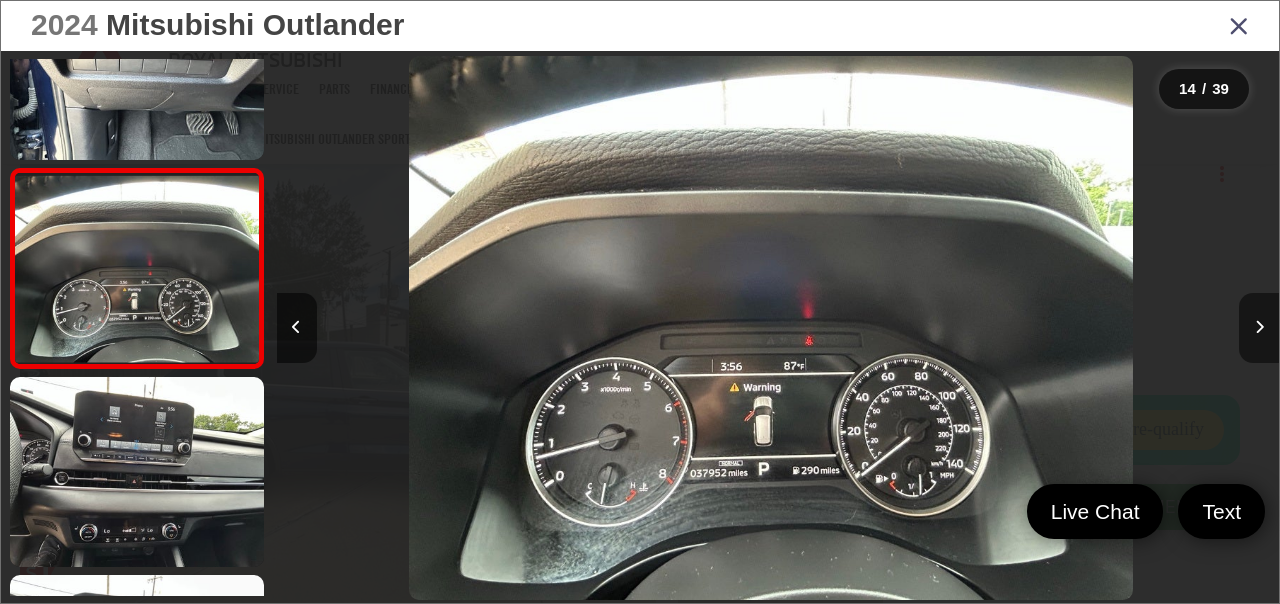 click at bounding box center (1259, 328) 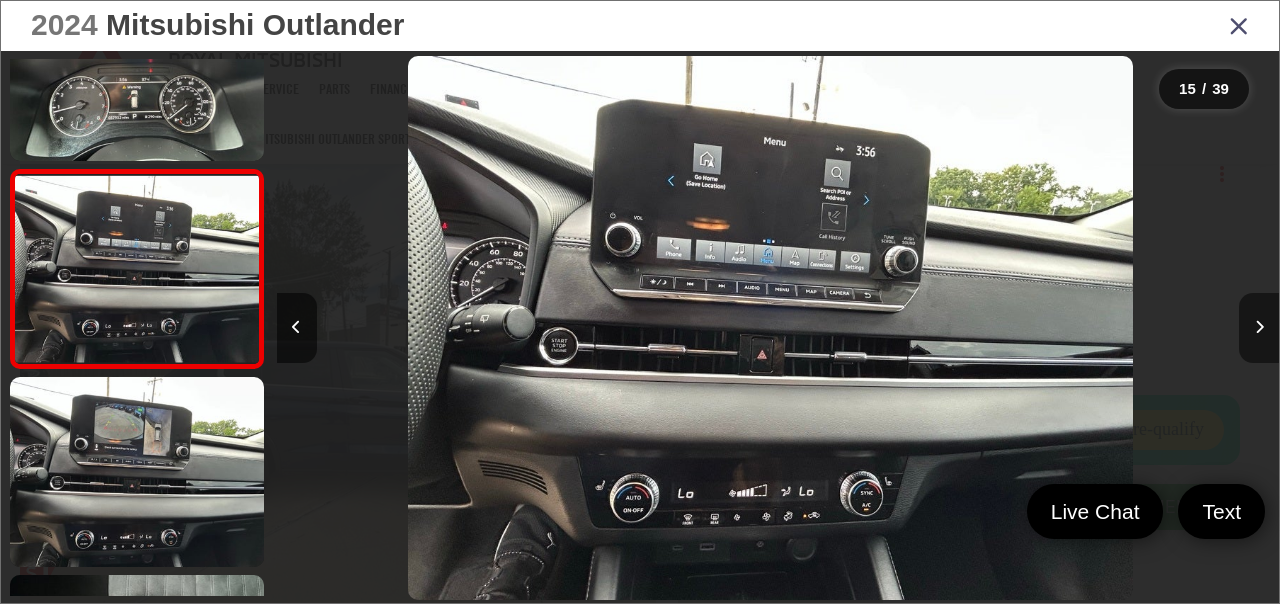 click at bounding box center (1259, 328) 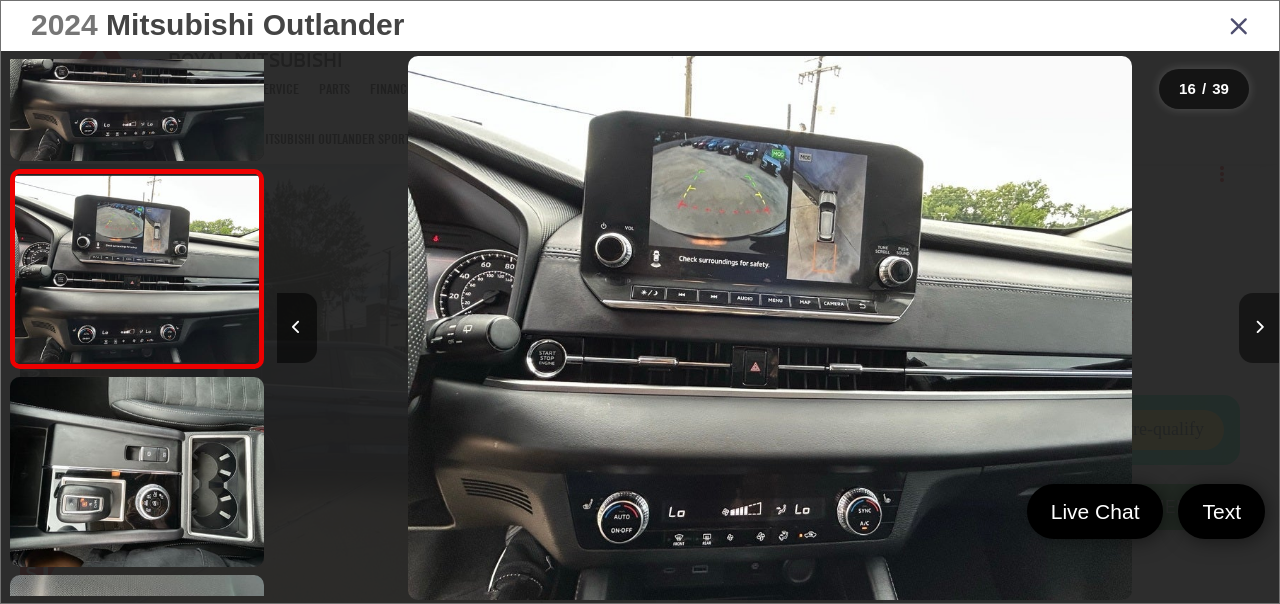 click at bounding box center [1259, 328] 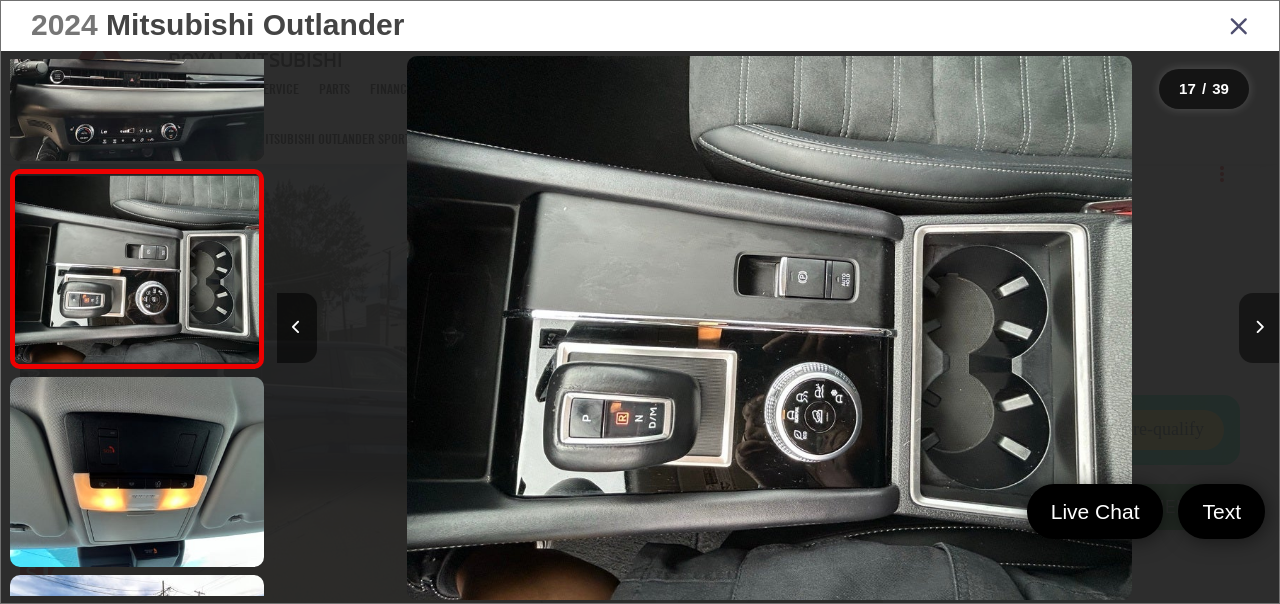 click at bounding box center [1259, 328] 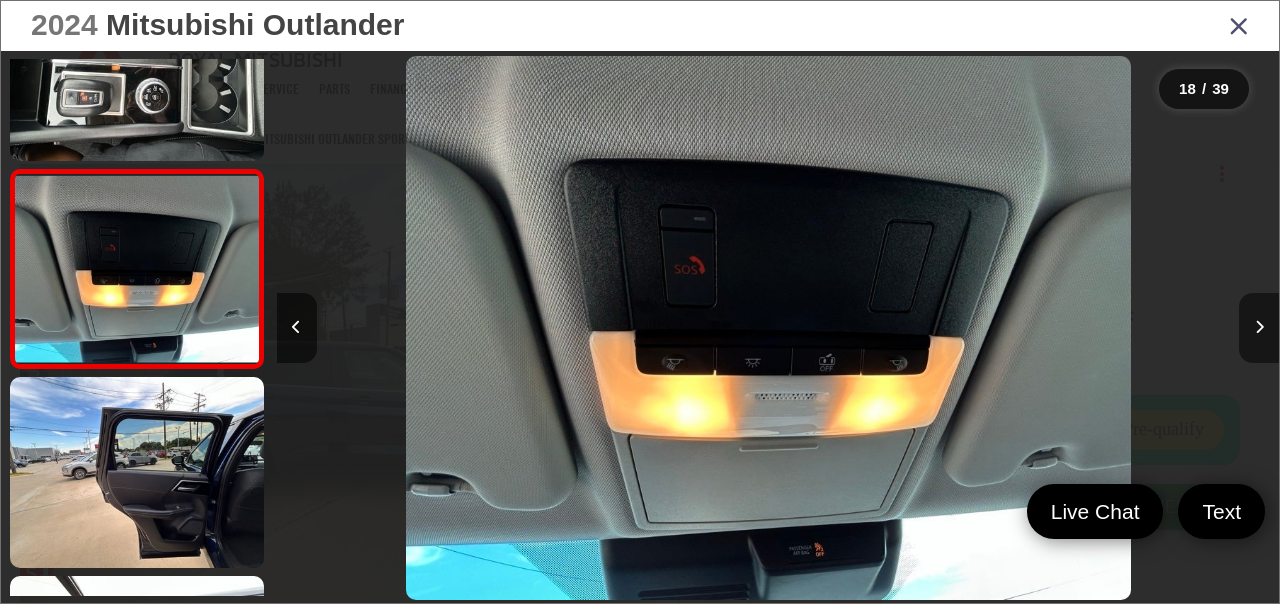 click at bounding box center (1259, 328) 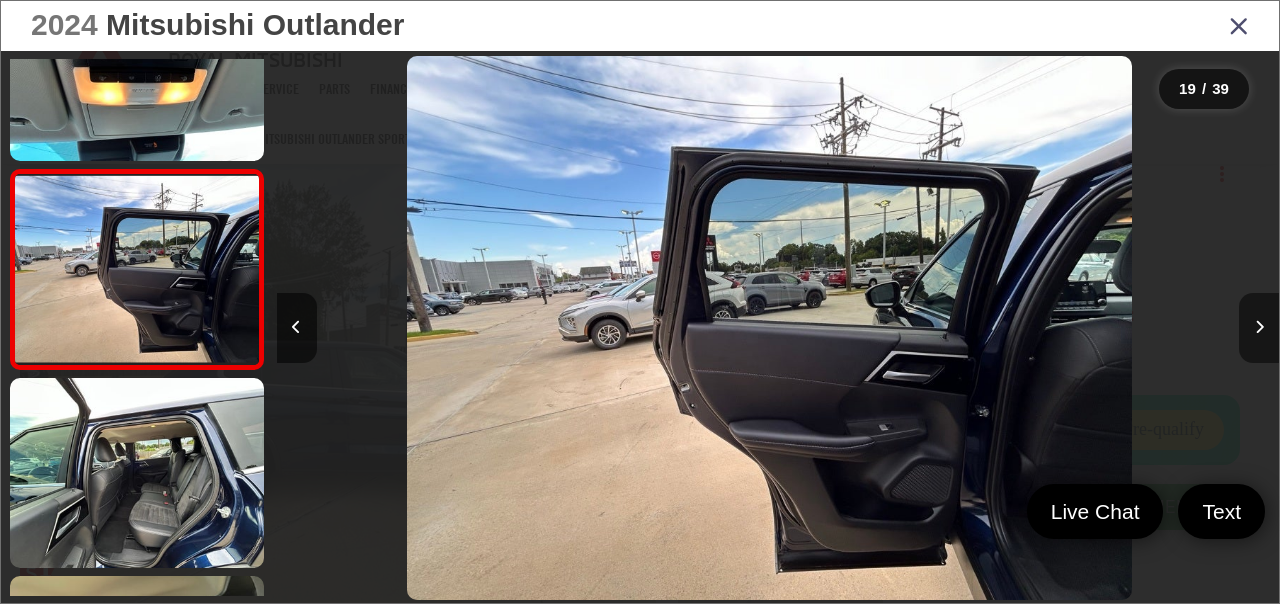 click at bounding box center [1259, 328] 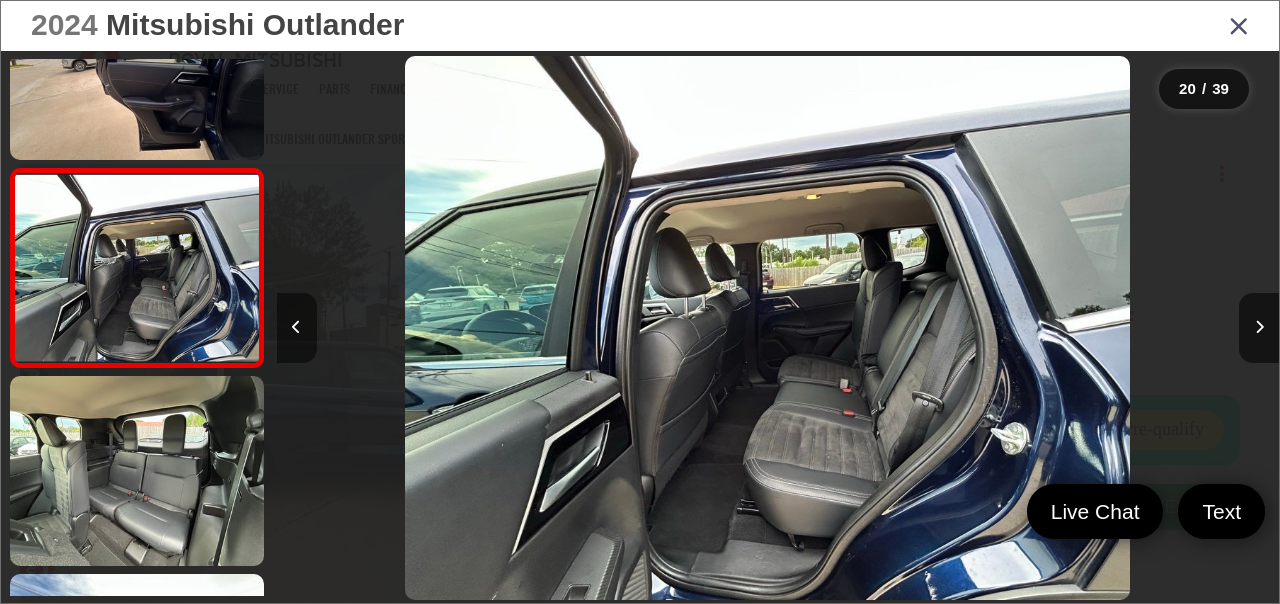 click at bounding box center (297, 328) 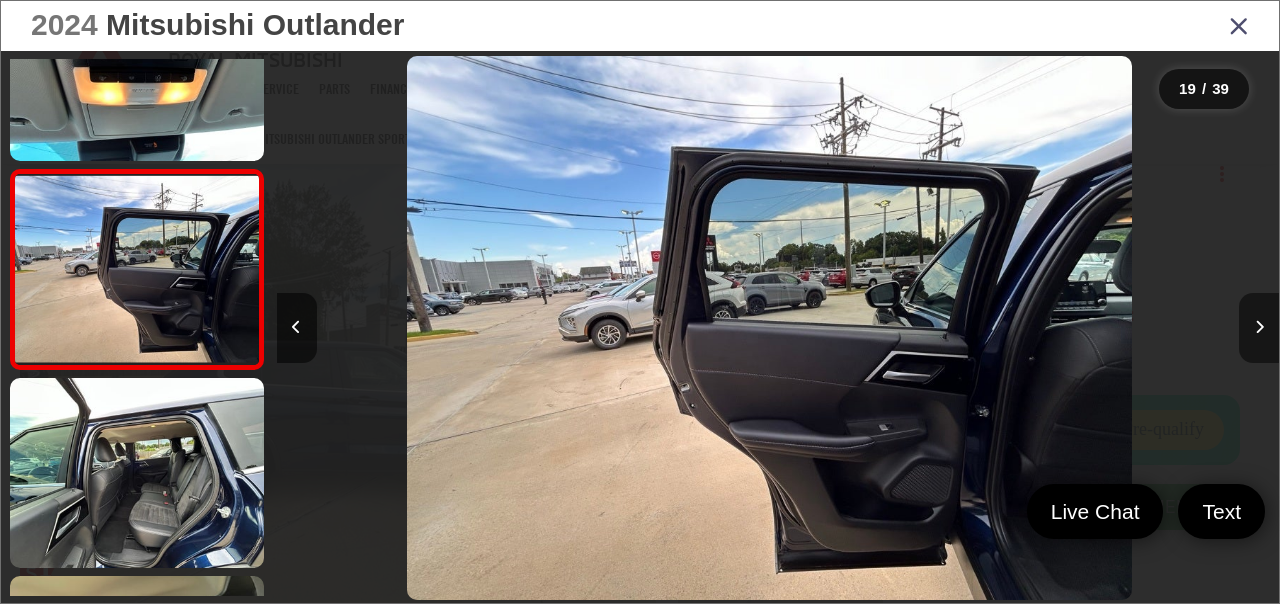 click at bounding box center (1259, 328) 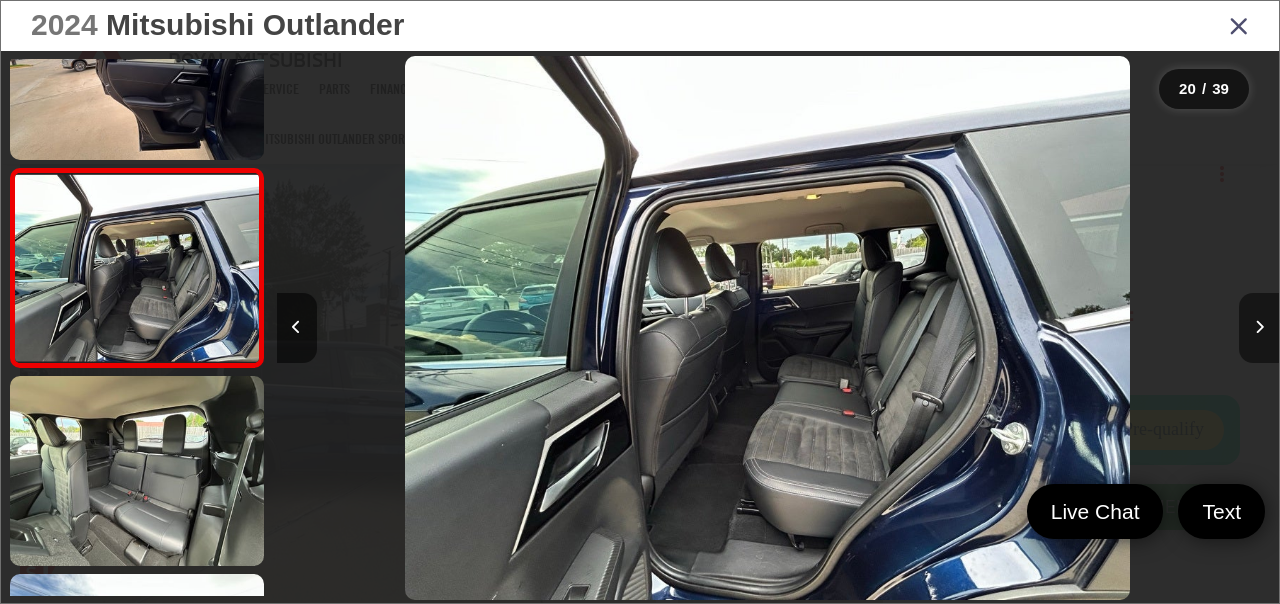 click at bounding box center [1259, 328] 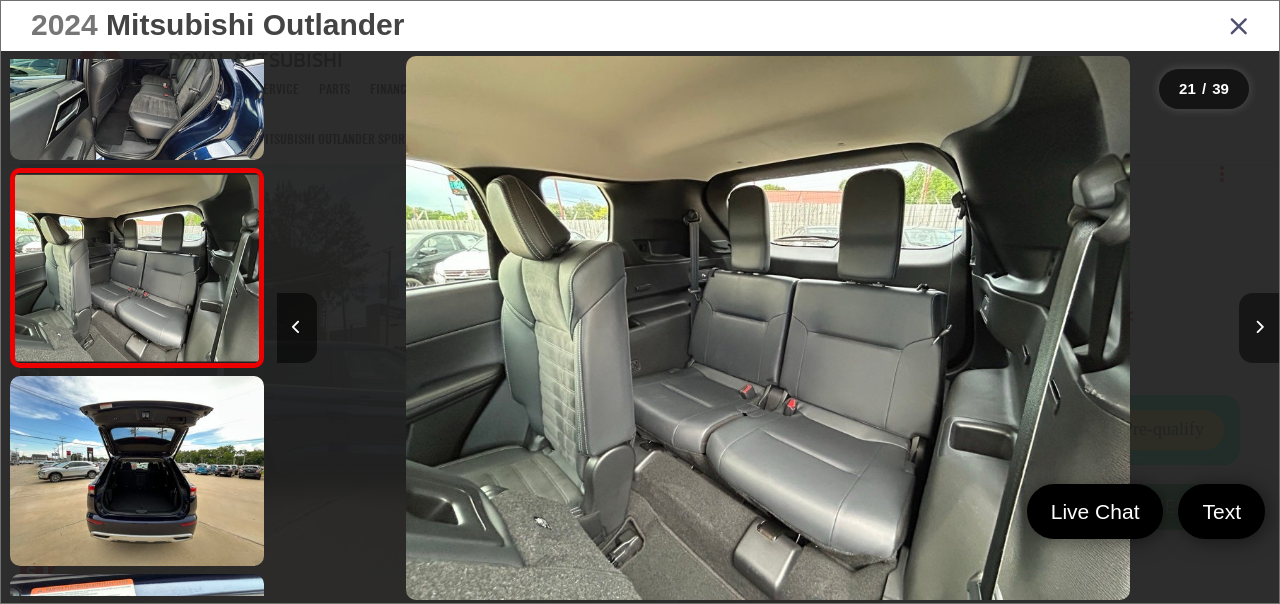 click at bounding box center [1259, 328] 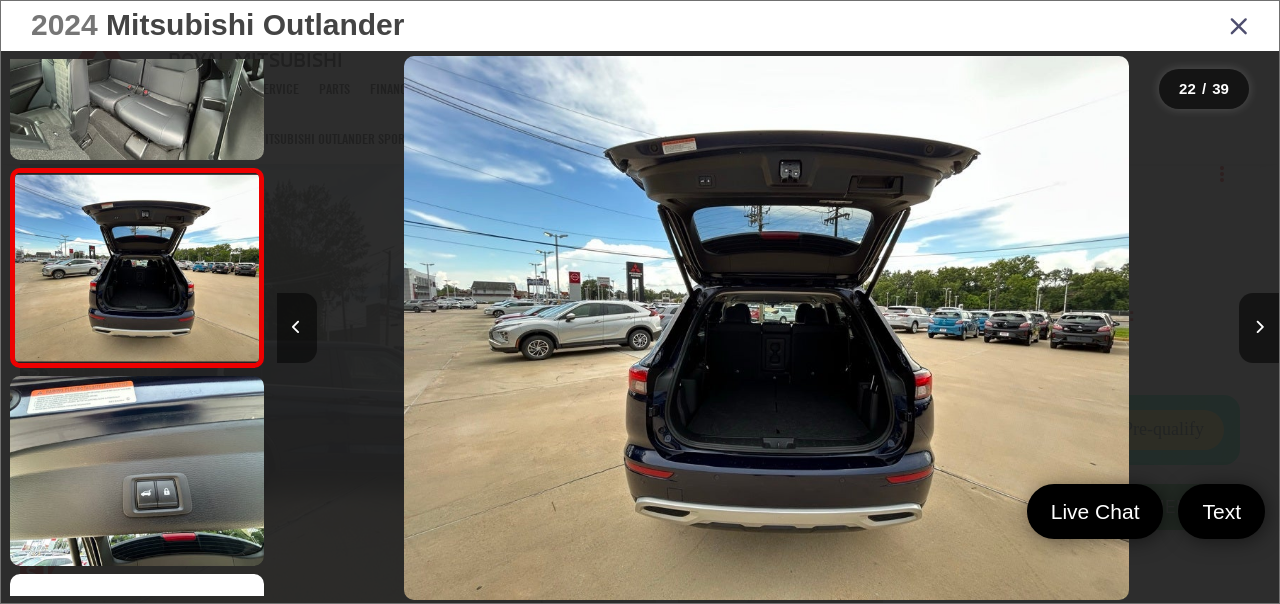 click at bounding box center [297, 328] 